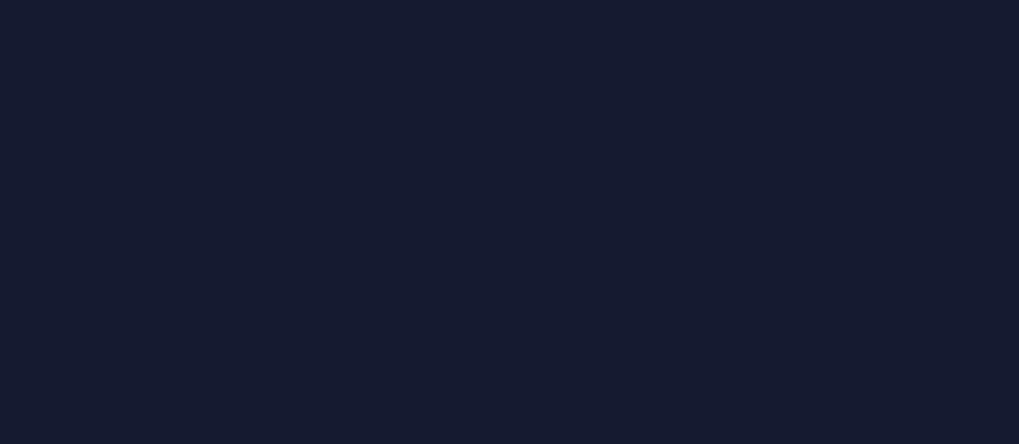scroll, scrollTop: 0, scrollLeft: 0, axis: both 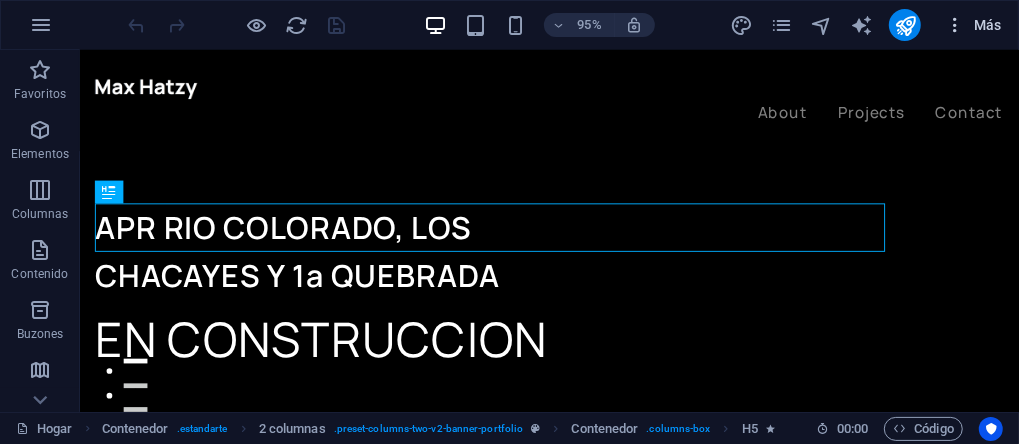 click on "Más" at bounding box center (988, 25) 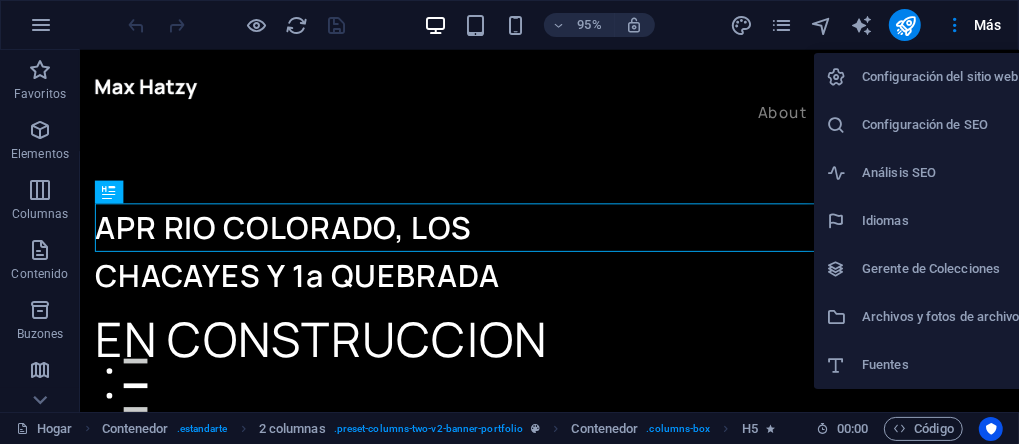 click on "Configuración del sitio web" at bounding box center (943, 77) 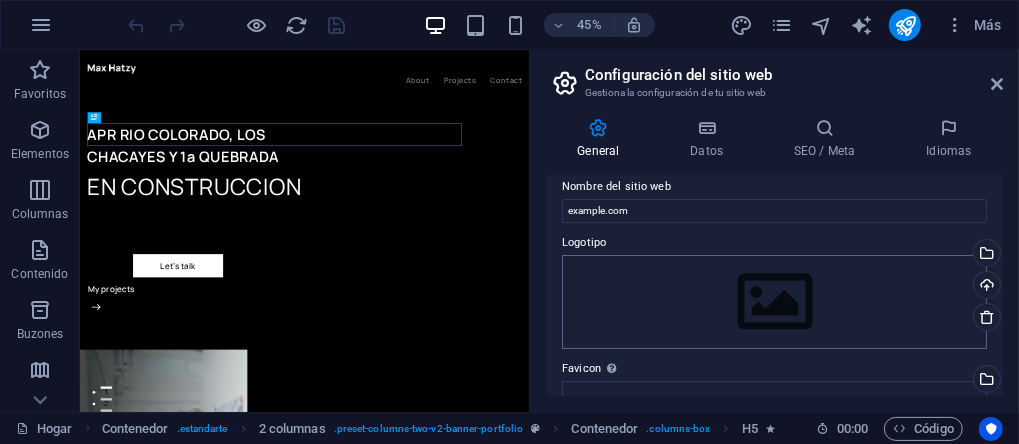 scroll, scrollTop: 0, scrollLeft: 0, axis: both 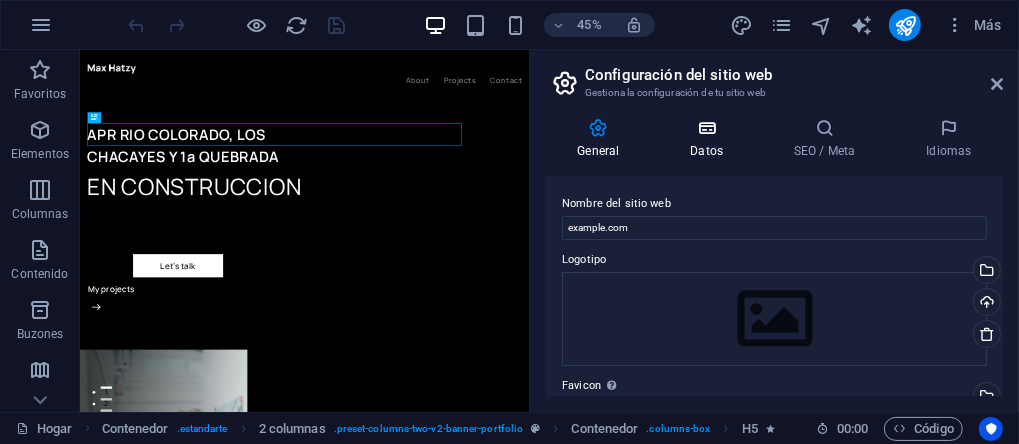 click at bounding box center (707, 128) 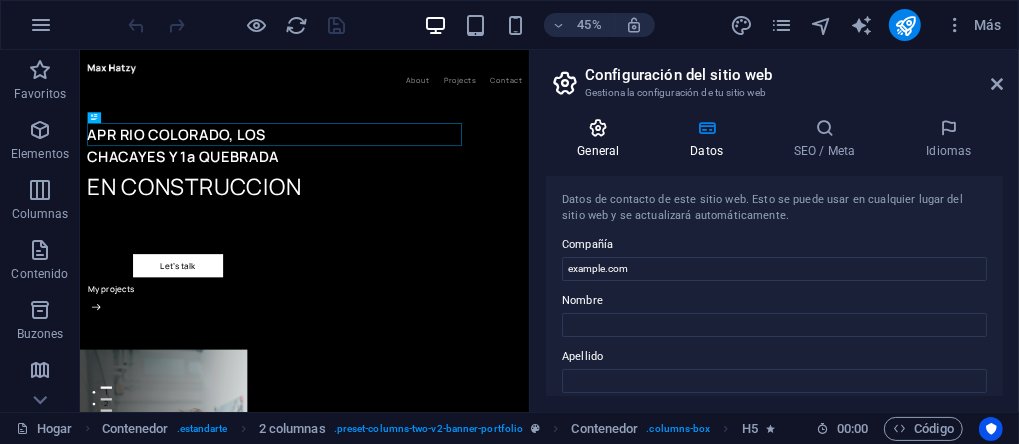 click at bounding box center (598, 128) 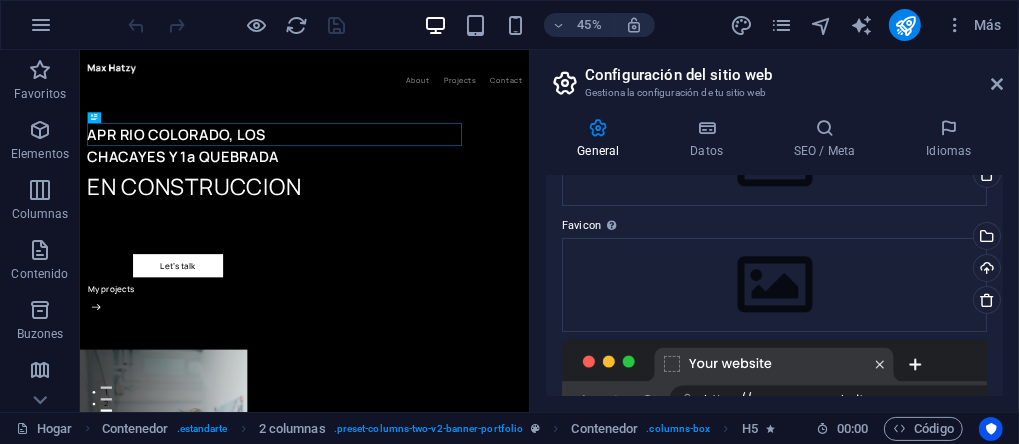 scroll, scrollTop: 0, scrollLeft: 0, axis: both 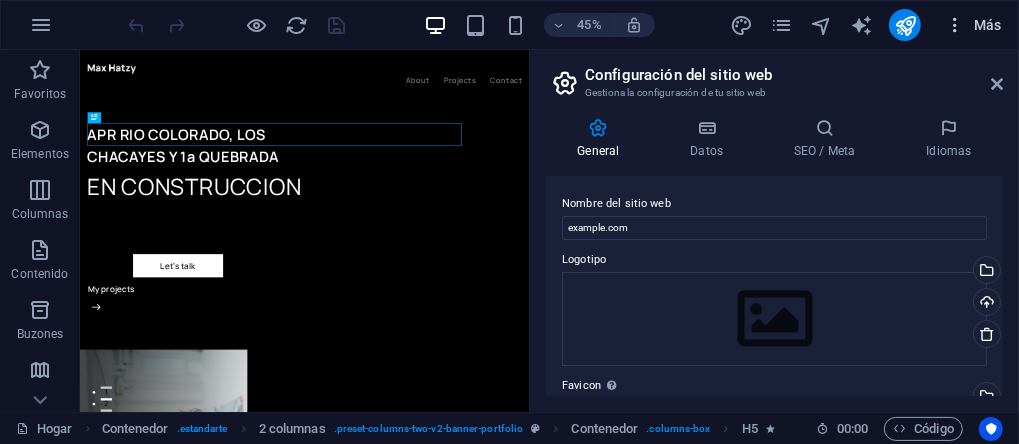 click on "Más" at bounding box center [988, 25] 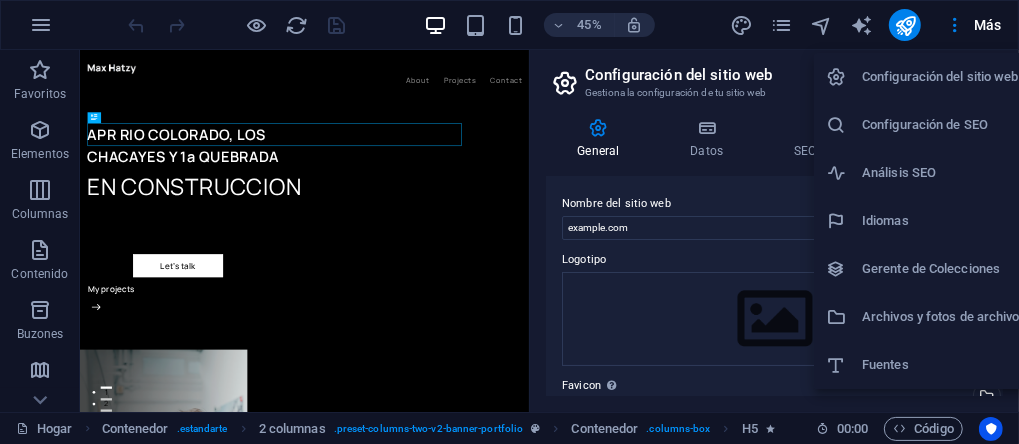 click on "Archivos y fotos de archivo" at bounding box center (943, 317) 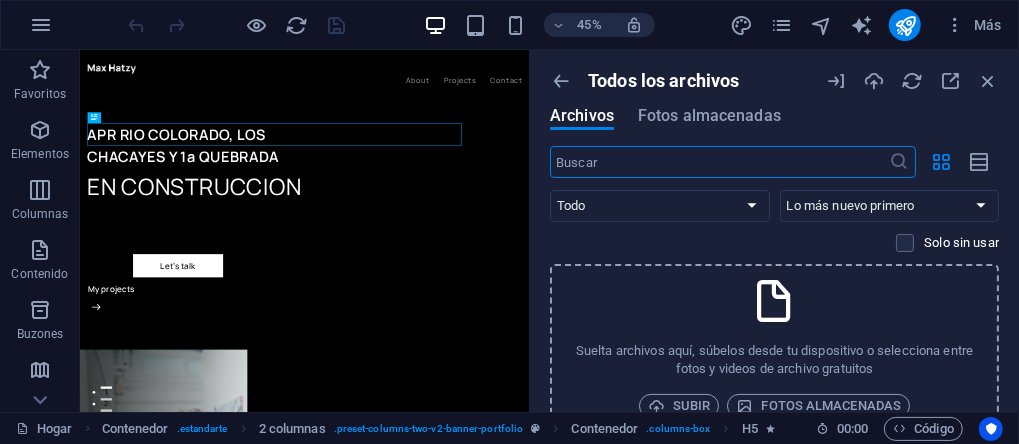 click at bounding box center (720, 162) 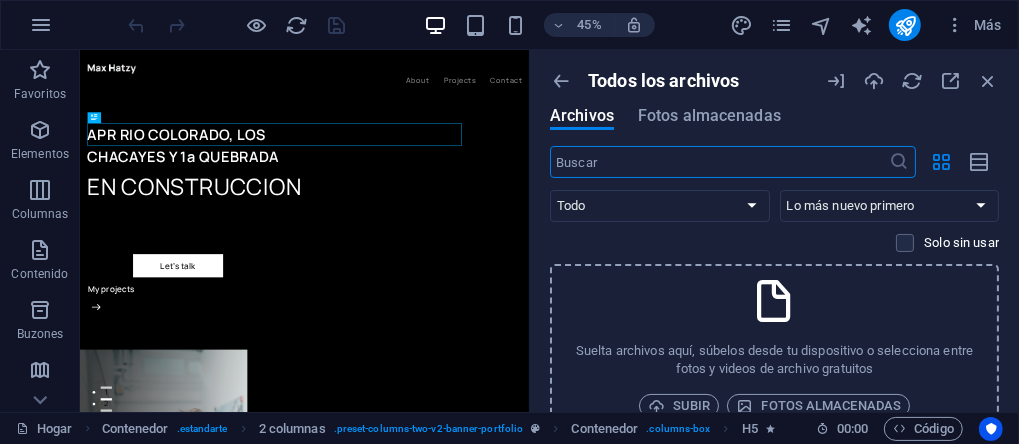 click at bounding box center [720, 162] 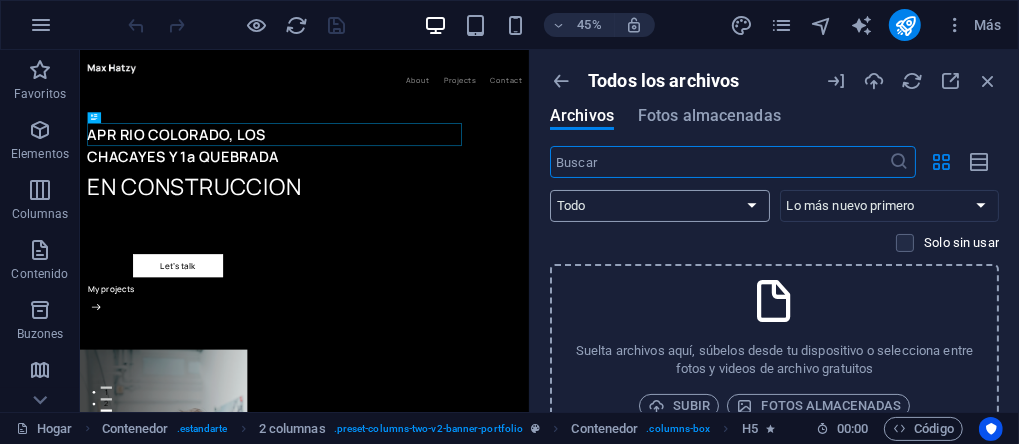 click on "Todo Imágenes Documentos Audio Vídeo Vector Otro" at bounding box center (660, 206) 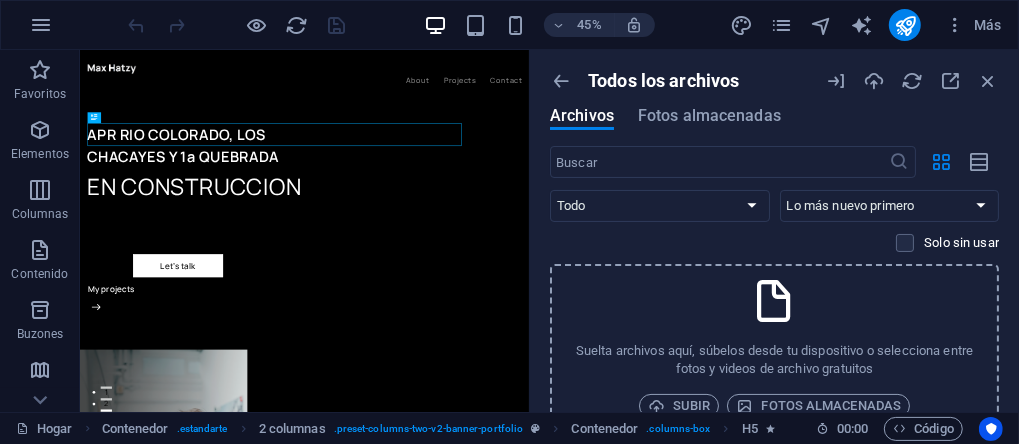 select on "image" 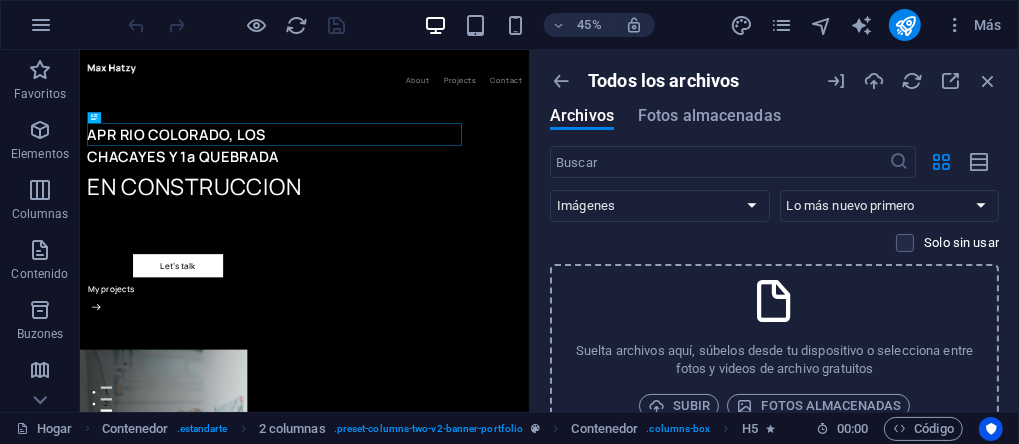 click on "Todo Imágenes Documentos Audio Vídeo Vector Otro" at bounding box center [660, 206] 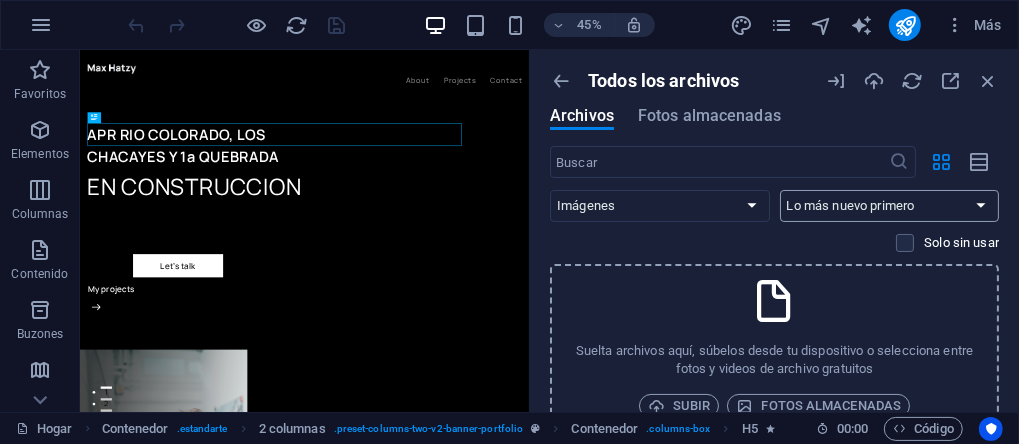 click on "Lo más nuevo primero Más antiguo primero Nombre (A-Z) Nombre (Z-A) Tamaño (0-9) Talla (9-0) Resolución (0-9) Resolución (9-0)" at bounding box center [890, 206] 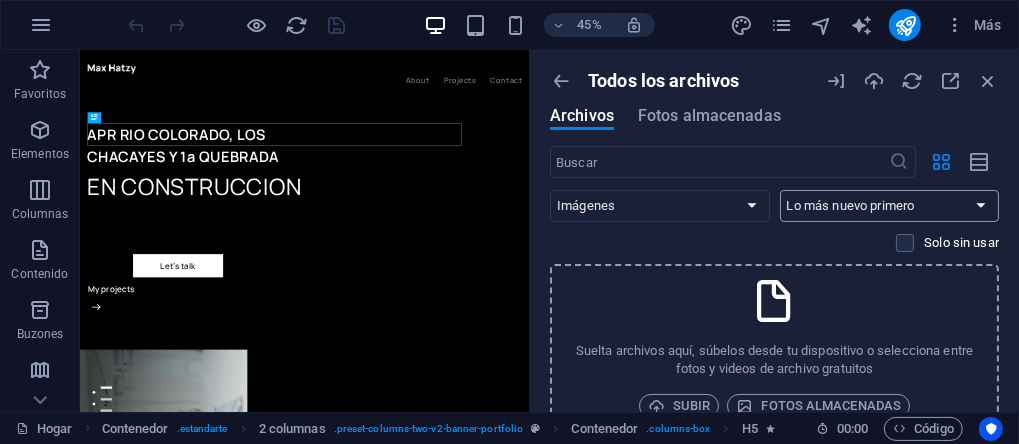 click on "Lo más nuevo primero Más antiguo primero Nombre (A-Z) Nombre (Z-A) Tamaño (0-9) Talla (9-0) Resolución (0-9) Resolución (9-0)" at bounding box center [890, 206] 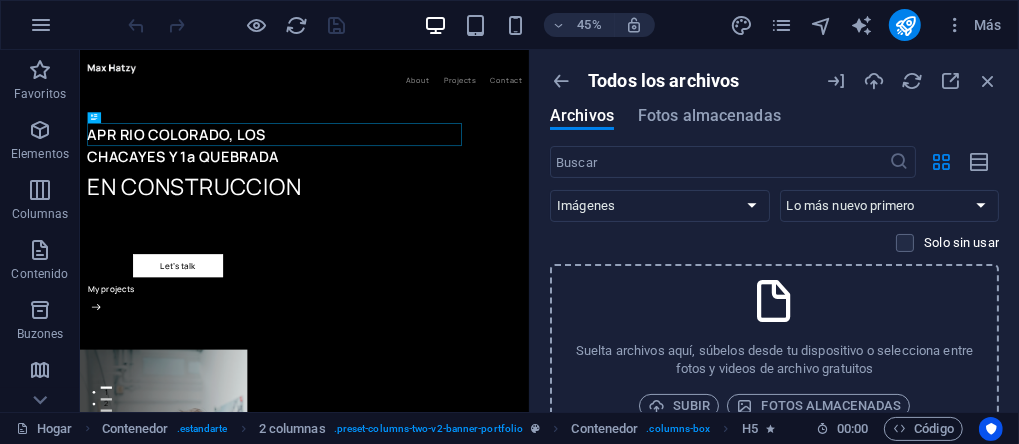 scroll, scrollTop: 68, scrollLeft: 0, axis: vertical 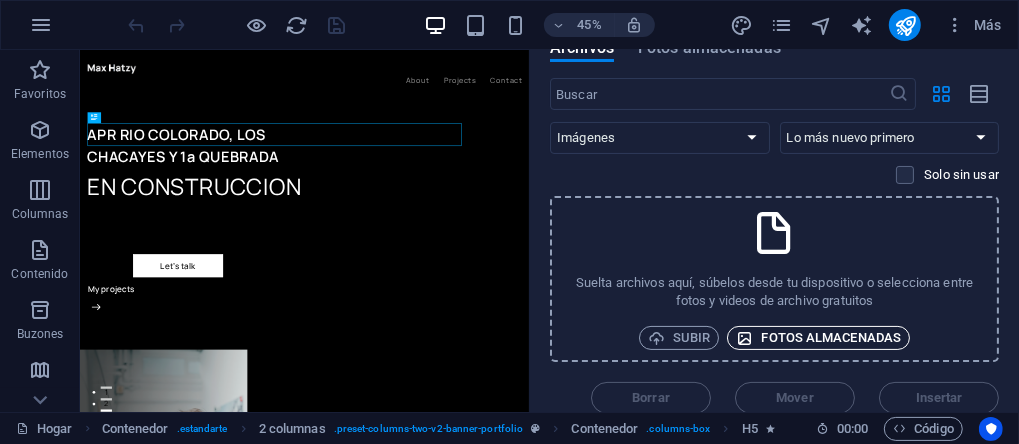click on "Fotos almacenadas" at bounding box center [832, 338] 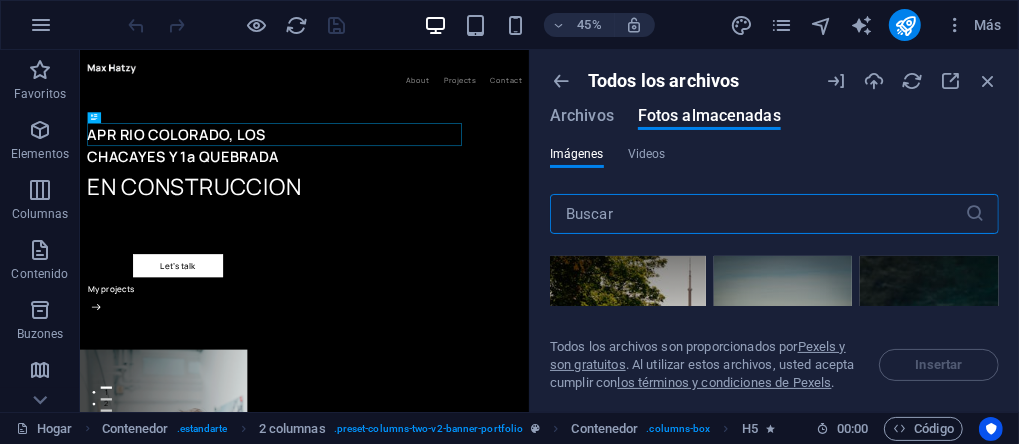 scroll, scrollTop: 0, scrollLeft: 0, axis: both 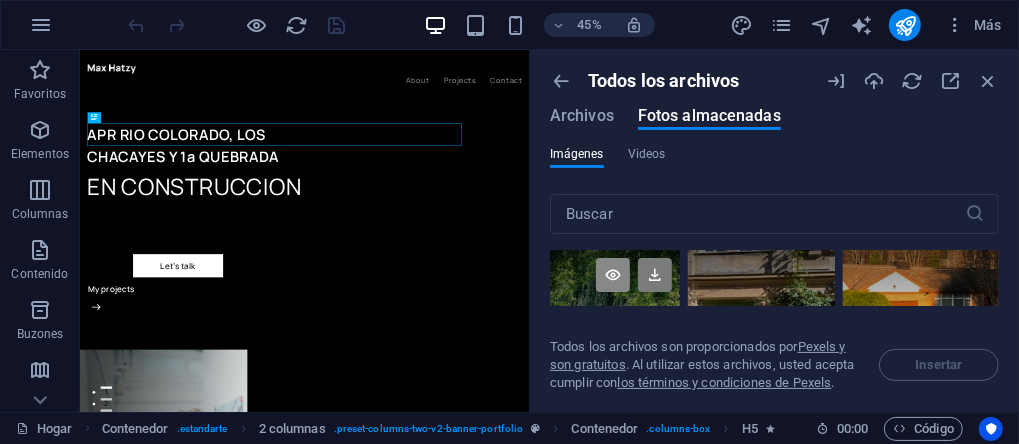 click at bounding box center [613, 275] 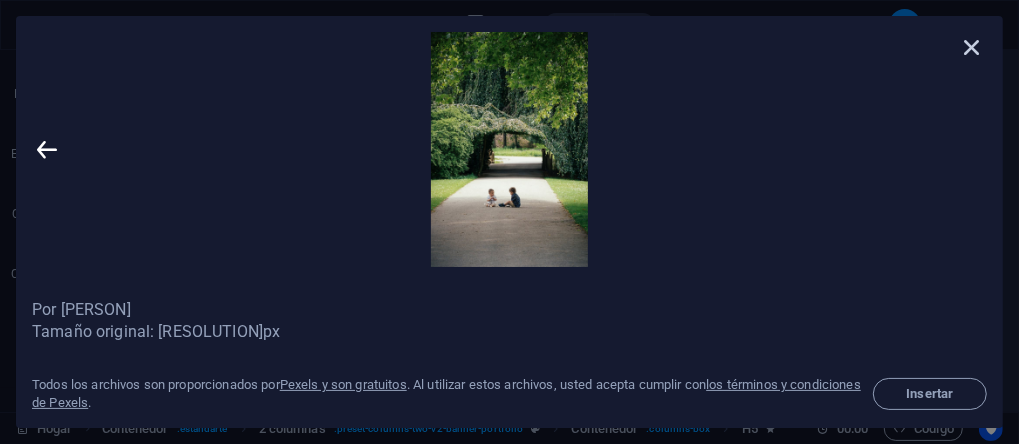 click at bounding box center (972, 47) 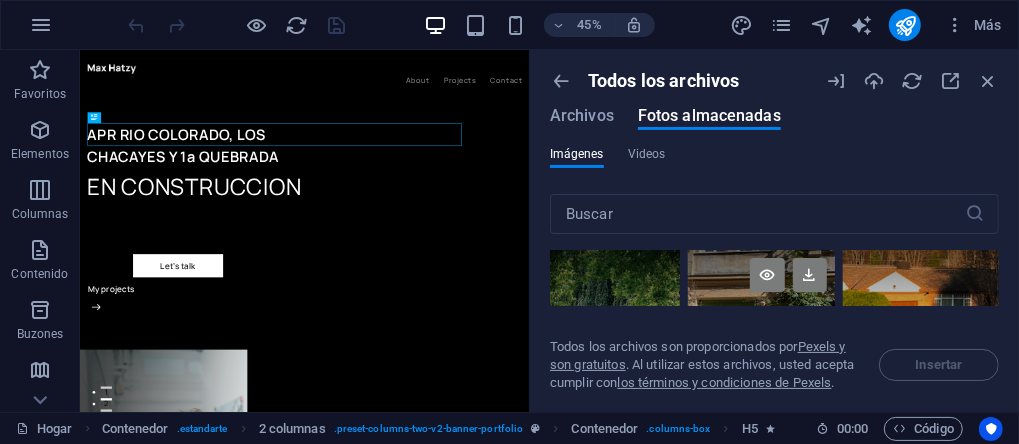 click at bounding box center [761, 299] 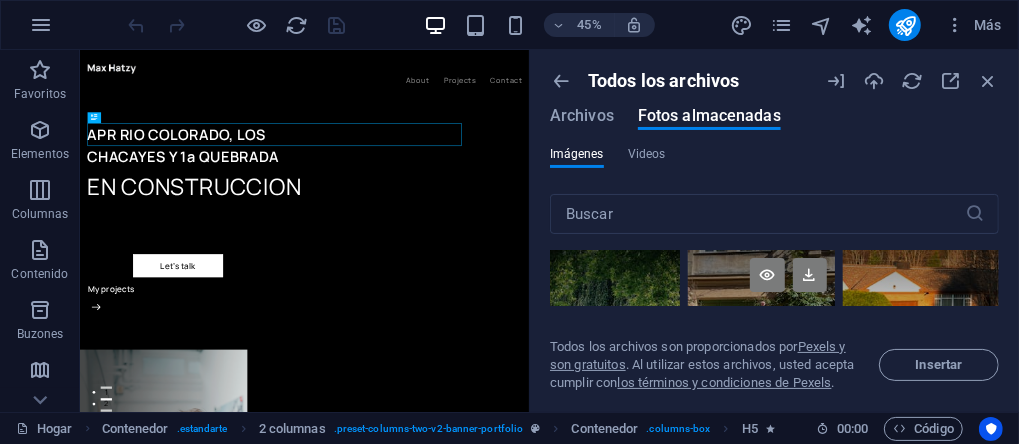 click at bounding box center (761, 299) 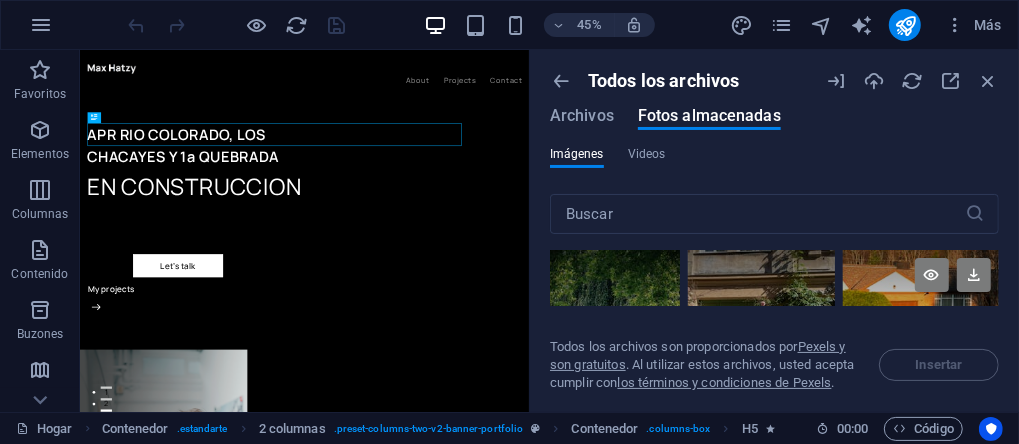 click at bounding box center (921, 299) 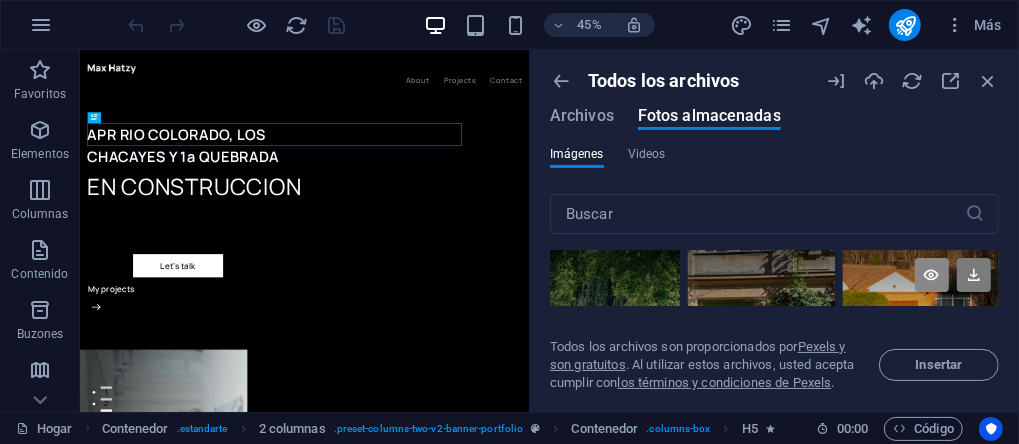 click at bounding box center (932, 275) 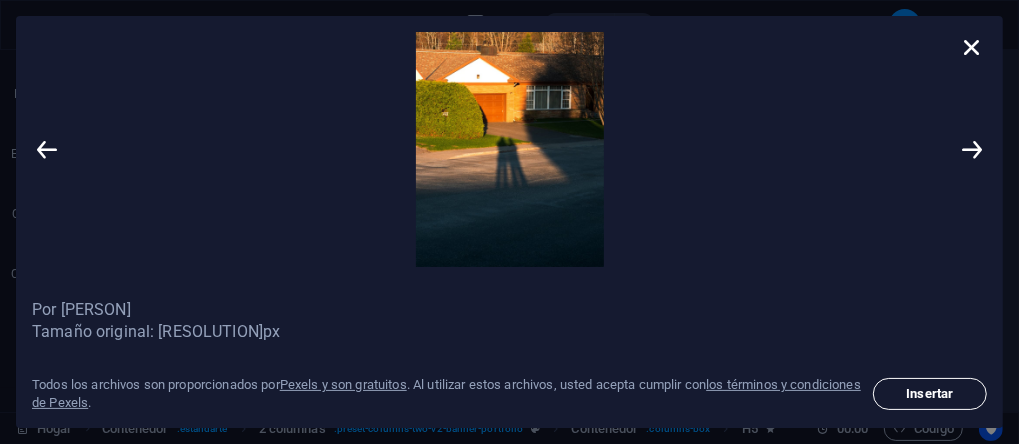 click on "Insertar" at bounding box center (930, 394) 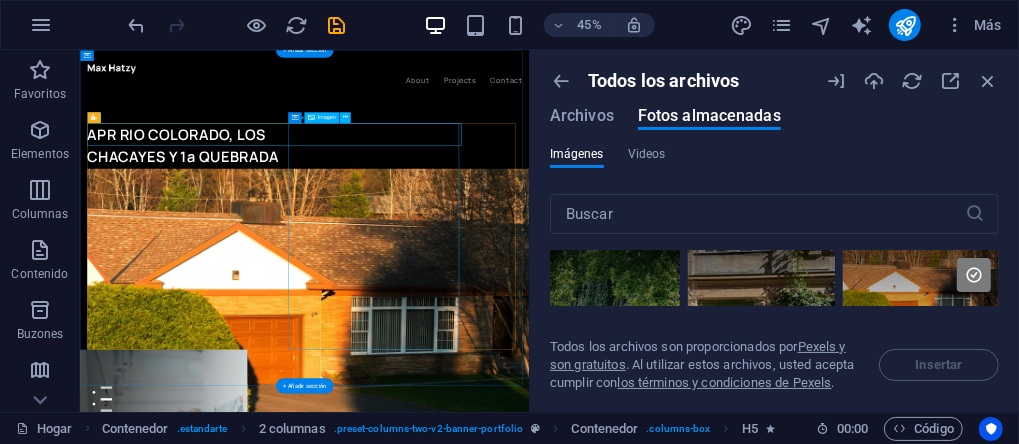 click at bounding box center [259, 967] 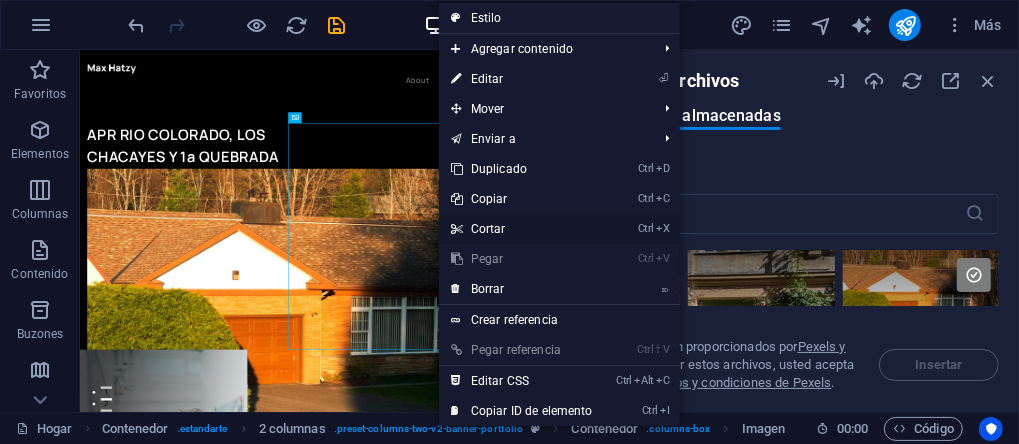click on "Cortar" at bounding box center [488, 229] 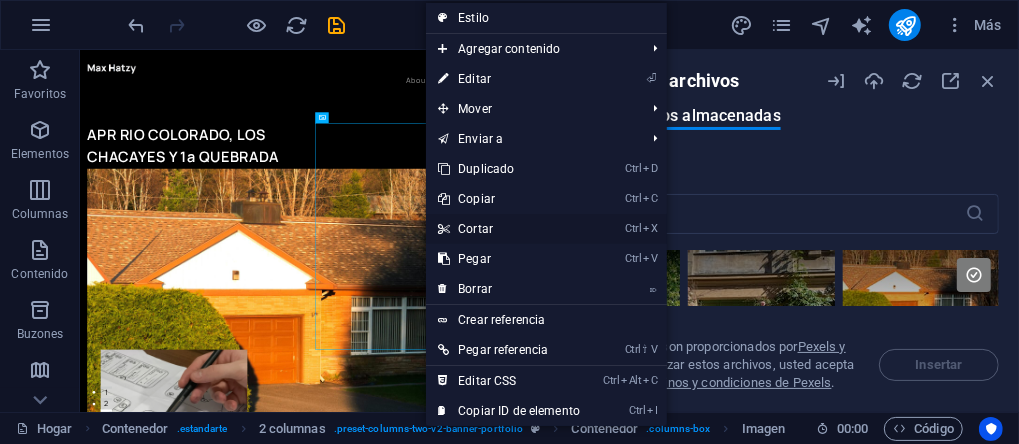 click on "Cortar" at bounding box center [475, 229] 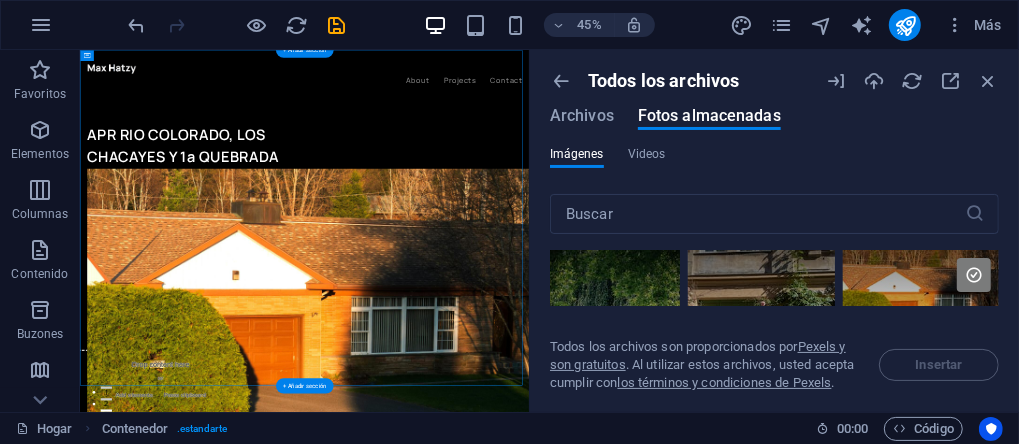 drag, startPoint x: 775, startPoint y: 310, endPoint x: 873, endPoint y: 443, distance: 165.20593 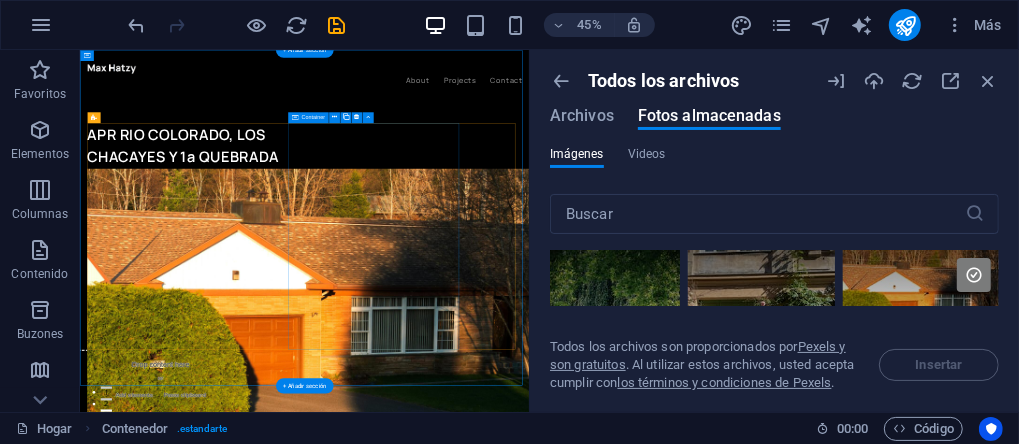 click on "Drop content here or  Add elements  Paste clipboard" at bounding box center (259, 786) 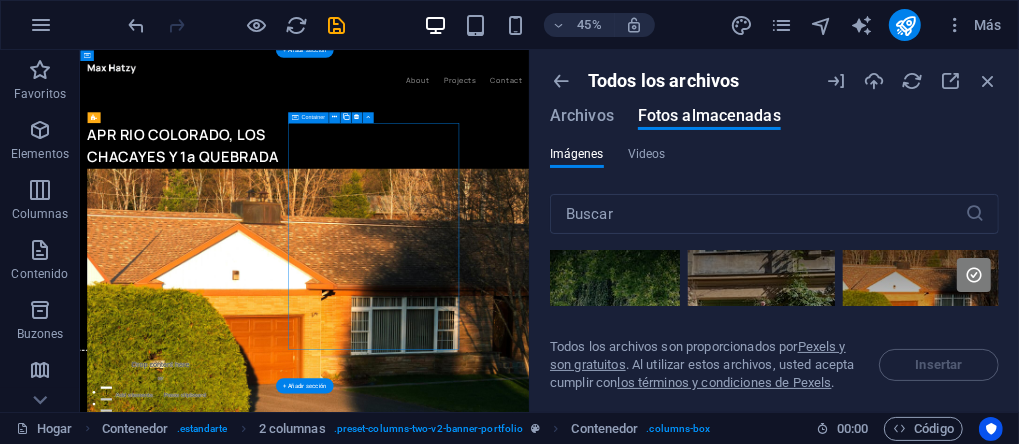 click on "Drop content here or  Add elements  Paste clipboard" at bounding box center (259, 786) 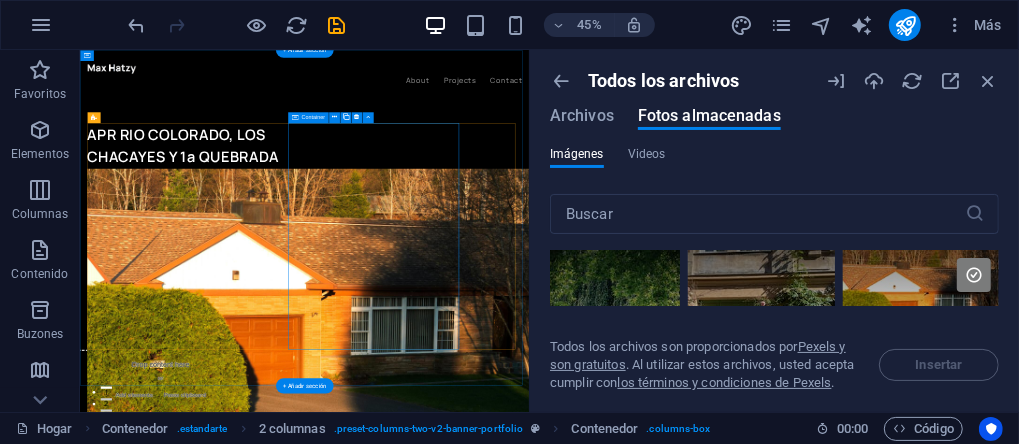 click on "Drop content here or  Add elements  Paste clipboard" at bounding box center [259, 786] 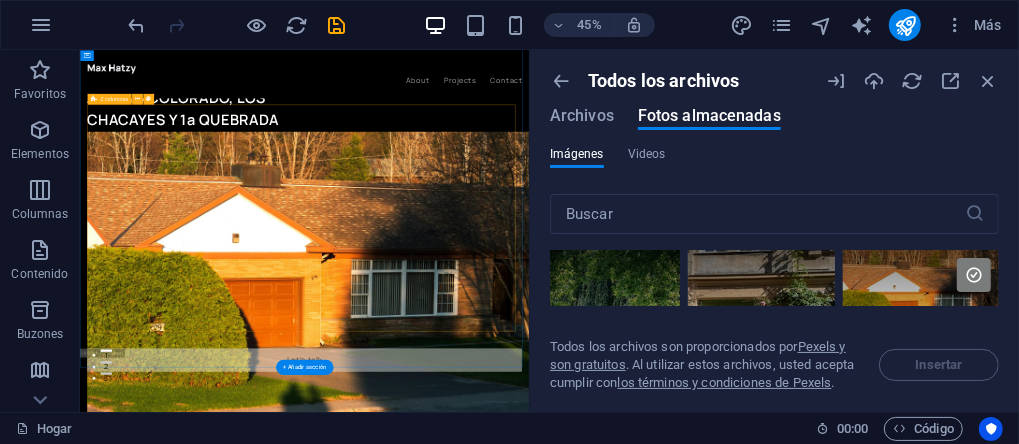scroll, scrollTop: 0, scrollLeft: 0, axis: both 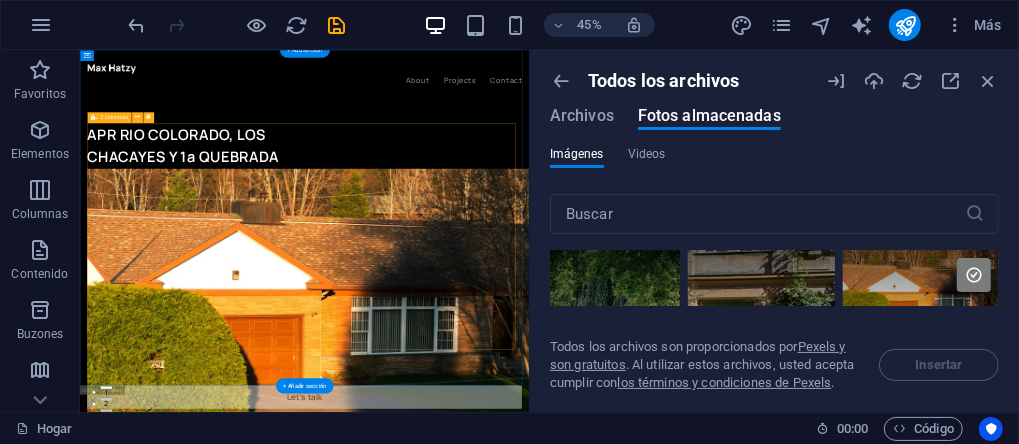 click on "APR RIO COLORADO, LOS CHACAYES Y 1a QUEBRADA EN CONSTRUCCION Let’s talk My projects" at bounding box center (579, 463) 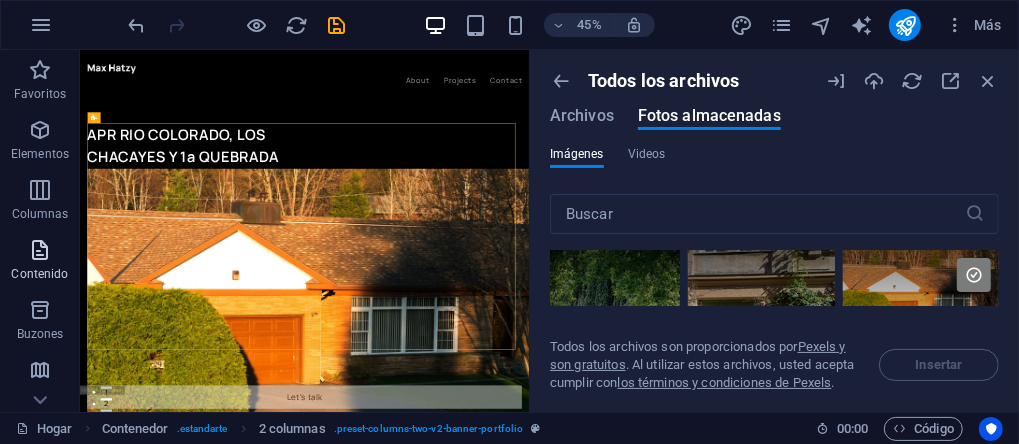 click at bounding box center (40, 250) 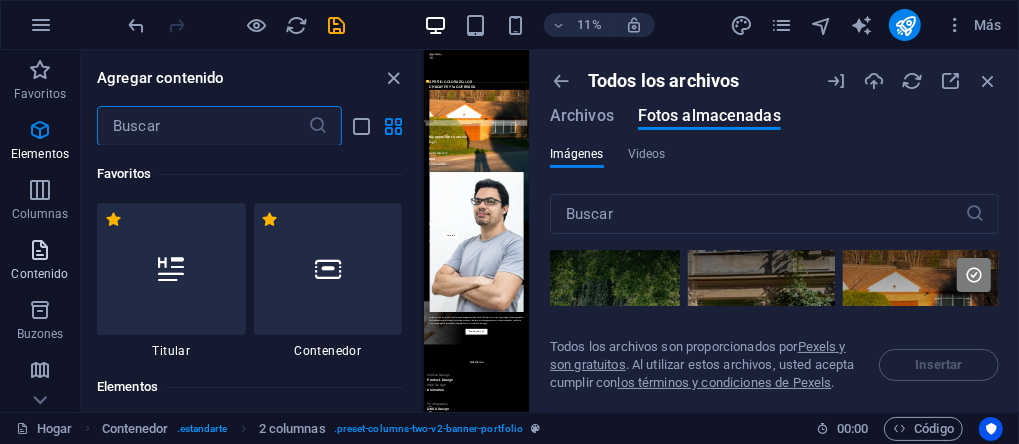 scroll, scrollTop: 3498, scrollLeft: 0, axis: vertical 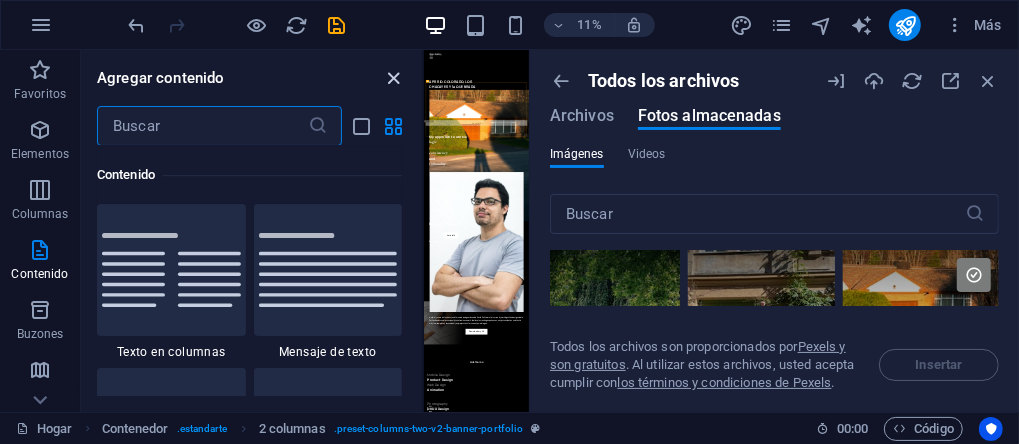 click at bounding box center [394, 78] 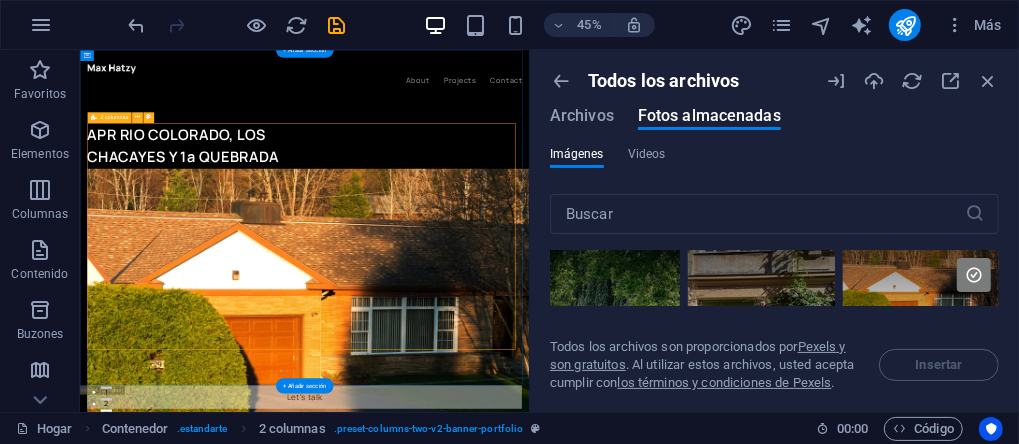 click on "APR RIO COLORADO, LOS CHACAYES Y 1a QUEBRADA EN CONSTRUCCION Let’s talk My projects" at bounding box center (579, 463) 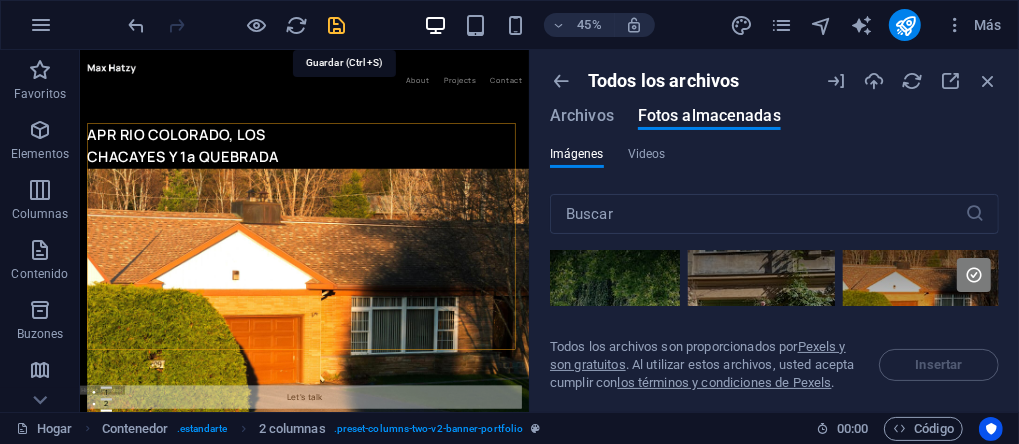 click at bounding box center [337, 25] 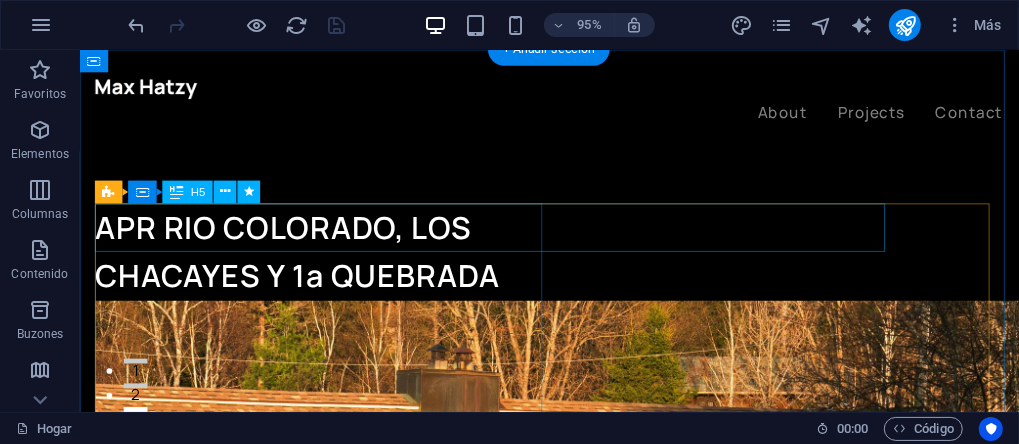 click on "APR RIO COLORADO, LOS CHACAYES Y 1a QUEBRADA" at bounding box center [334, 263] 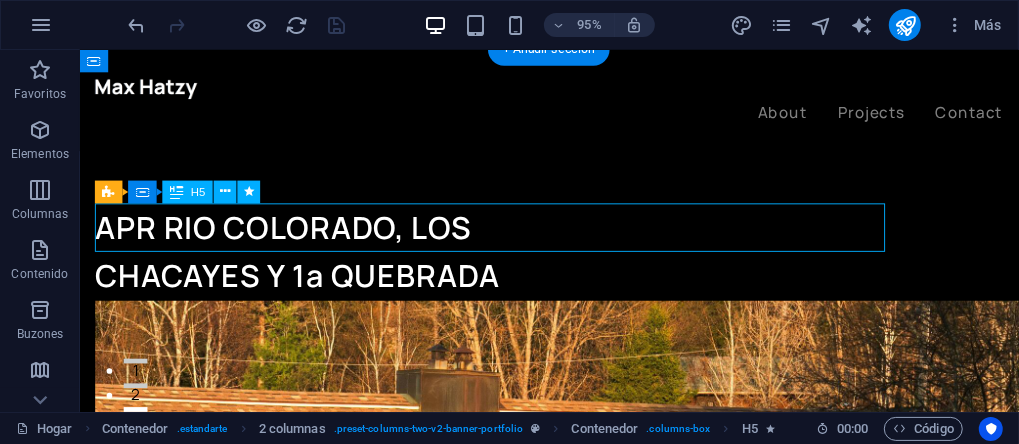 click on "APR RIO COLORADO, LOS CHACAYES Y 1a QUEBRADA" at bounding box center (334, 263) 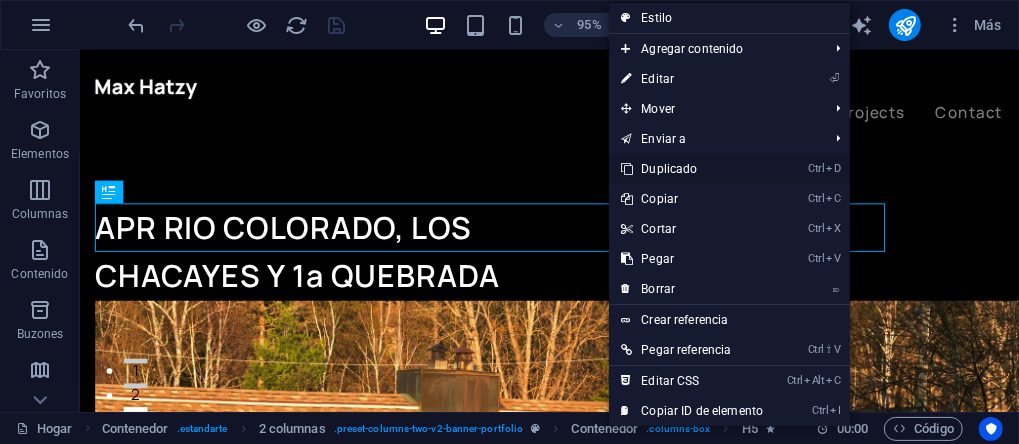 click on "Duplicado" at bounding box center [669, 169] 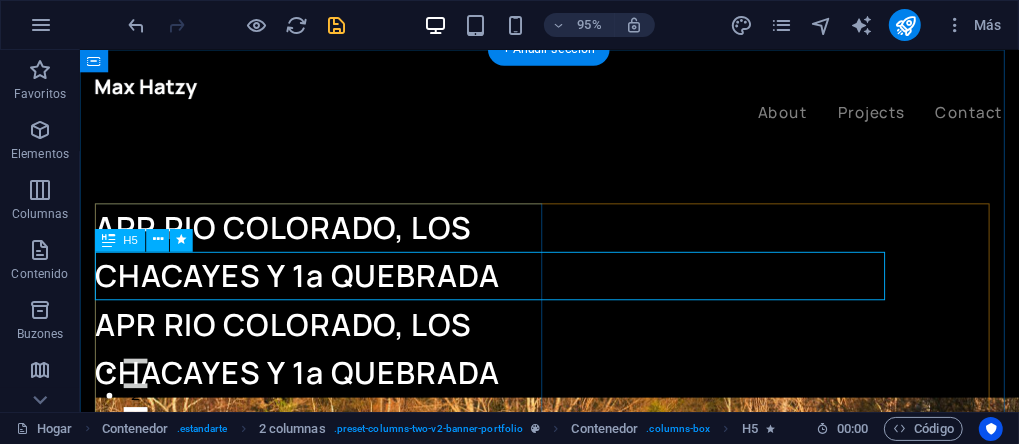 click on "APR RIO COLORADO, LOS CHACAYES Y 1a QUEBRADA" at bounding box center (334, 365) 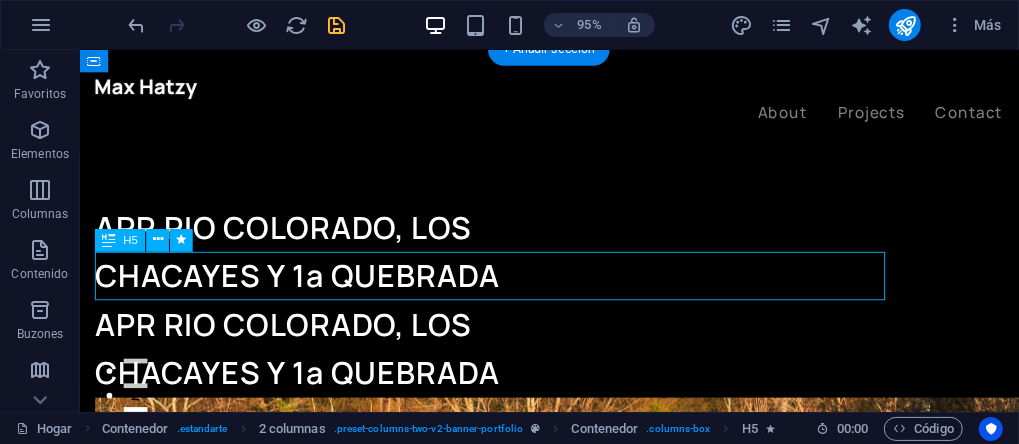 drag, startPoint x: 906, startPoint y: 282, endPoint x: 608, endPoint y: 279, distance: 298.0151 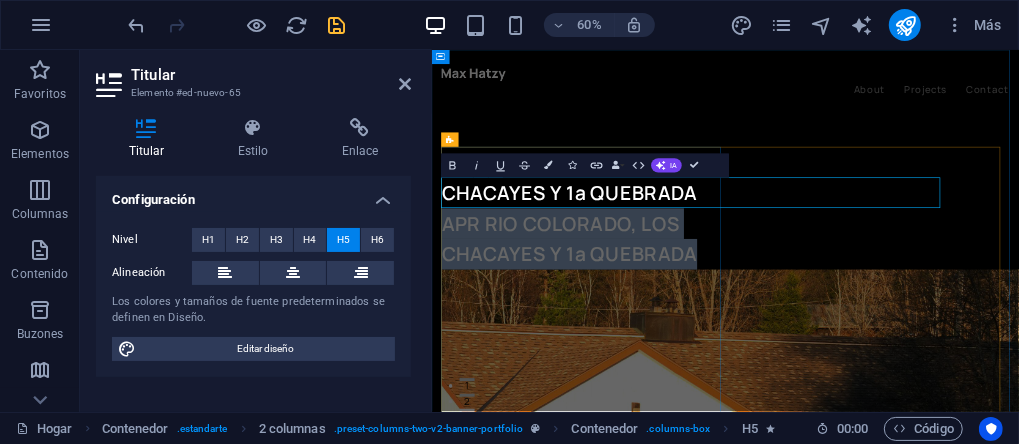 click on "APR RIO COLORADO, LOS CHACAYES Y 1a QUEBRADA" at bounding box center [683, 365] 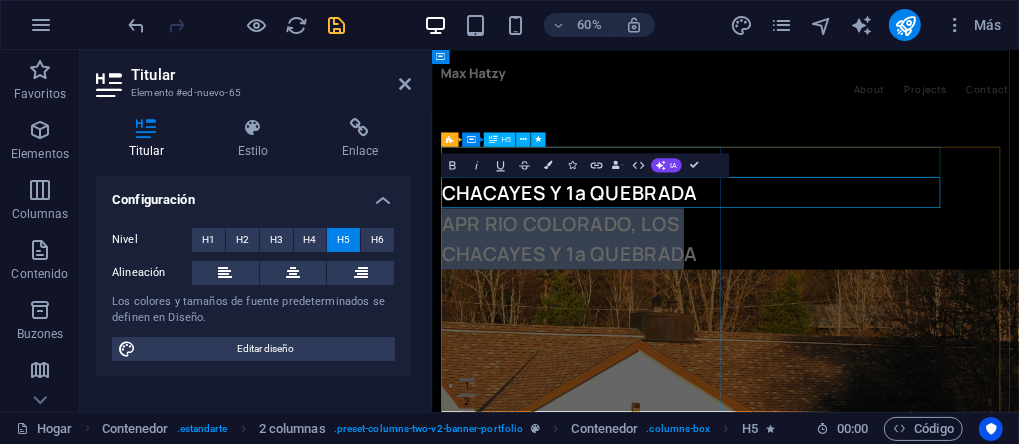 drag, startPoint x: 1256, startPoint y: 289, endPoint x: 445, endPoint y: 259, distance: 811.5547 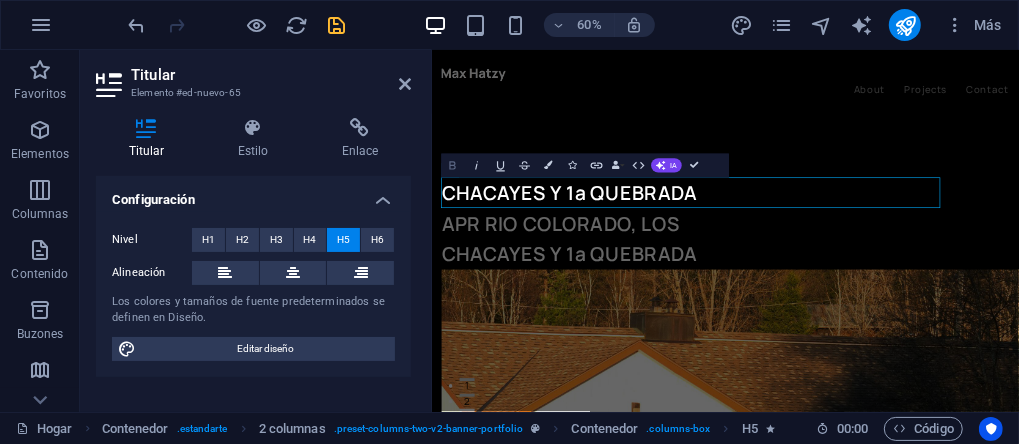 type 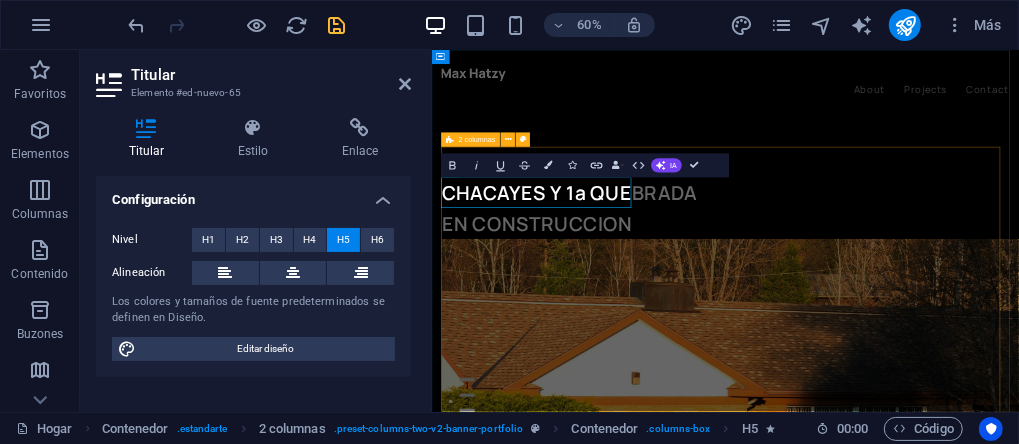 click on "APR RIO COLORADO, LOS CHACAYES Y 1a QUEBRADA EN CONSTRUCCION EN CONSTRUCCION Let’s talk My projects" at bounding box center [920, 464] 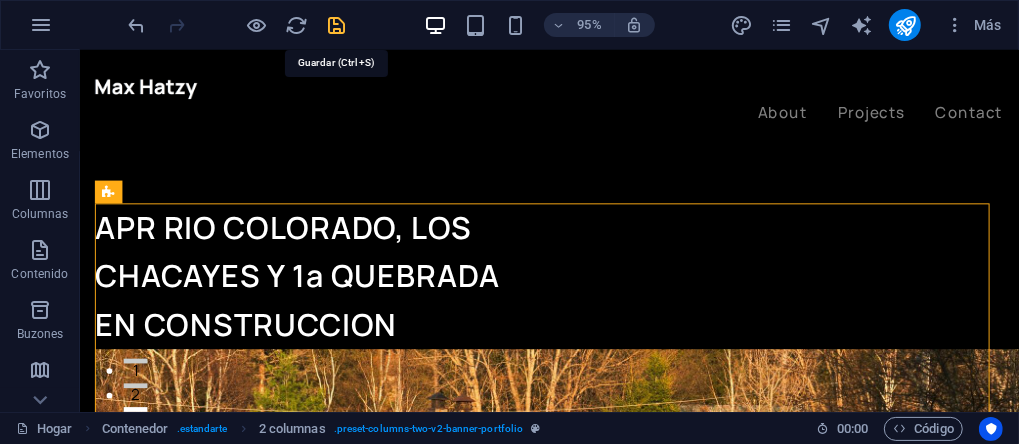 click at bounding box center [337, 25] 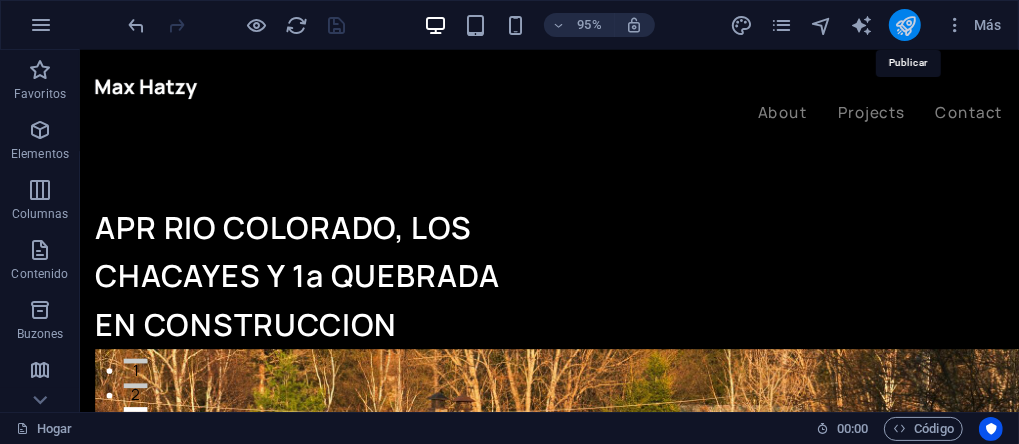 click at bounding box center [905, 25] 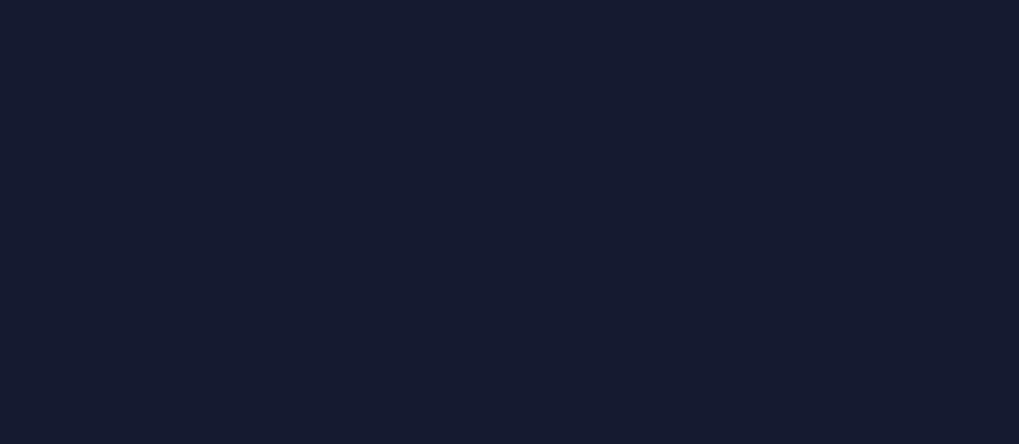 scroll, scrollTop: 0, scrollLeft: 0, axis: both 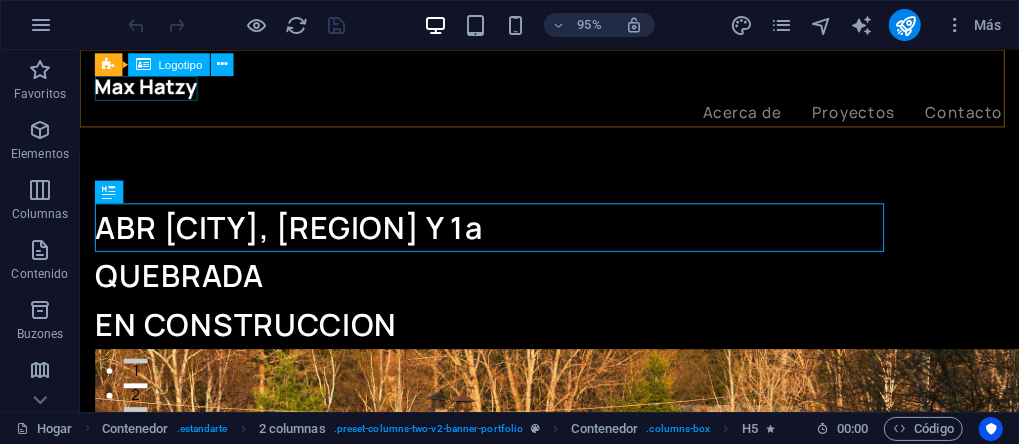click at bounding box center (573, 91) 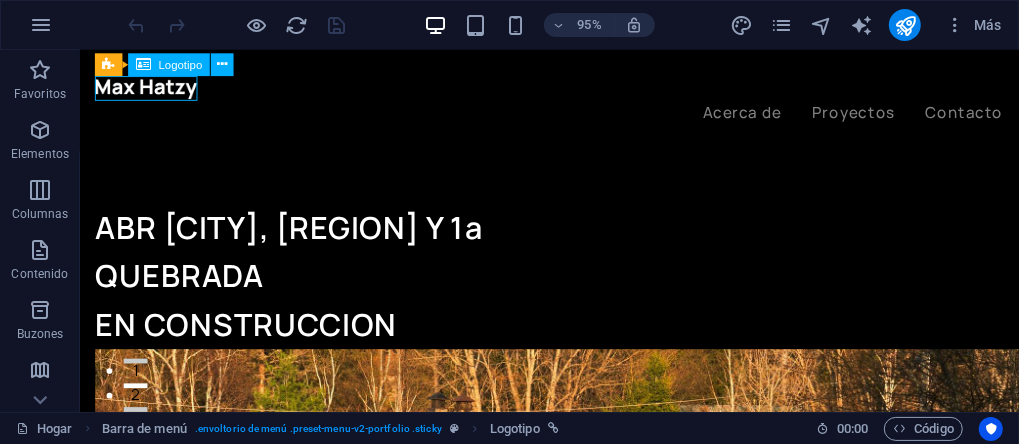 click at bounding box center (573, 91) 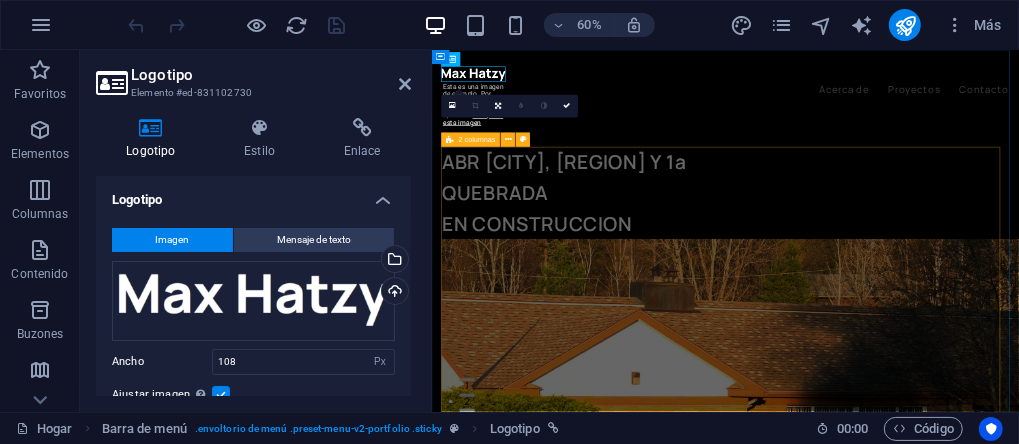 click on "ABR RIO COLORADO, LOS CHACAYES Y 1a QUEBRADA EN CONSTRUCCION EN CONSTRUCCION Hablemos Mis proyectos" at bounding box center [920, 464] 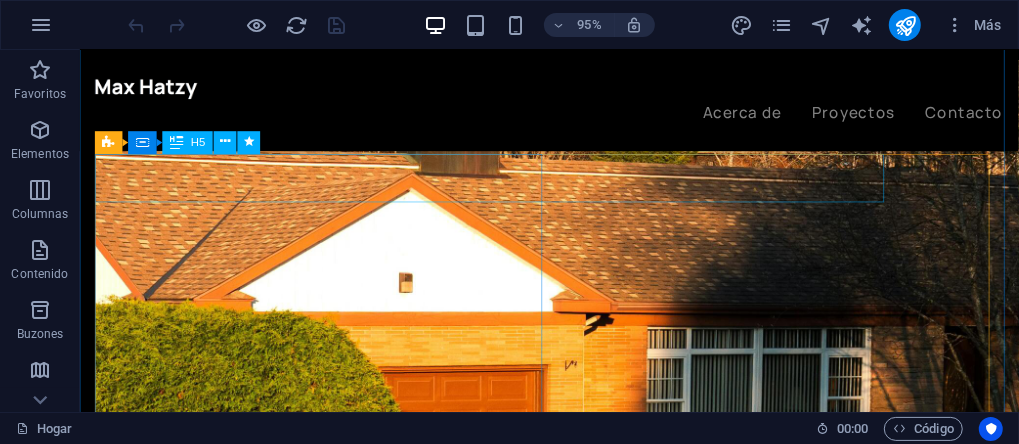 scroll, scrollTop: 0, scrollLeft: 0, axis: both 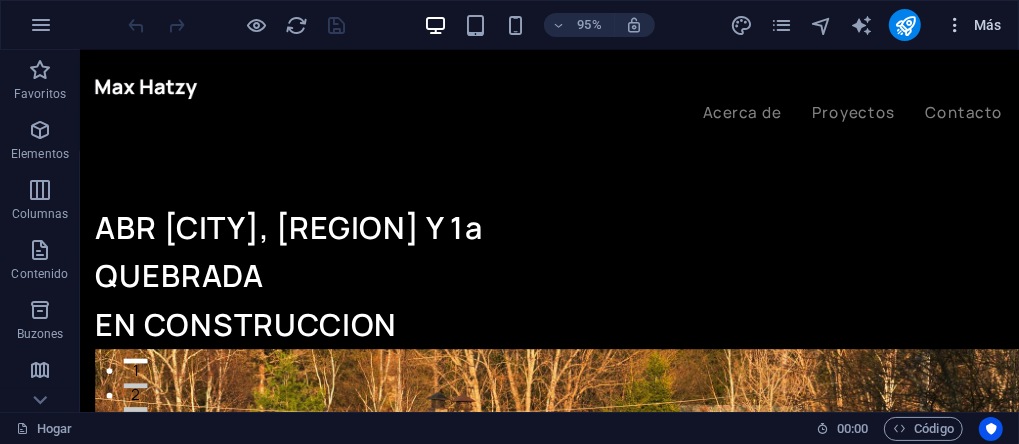 click at bounding box center (955, 25) 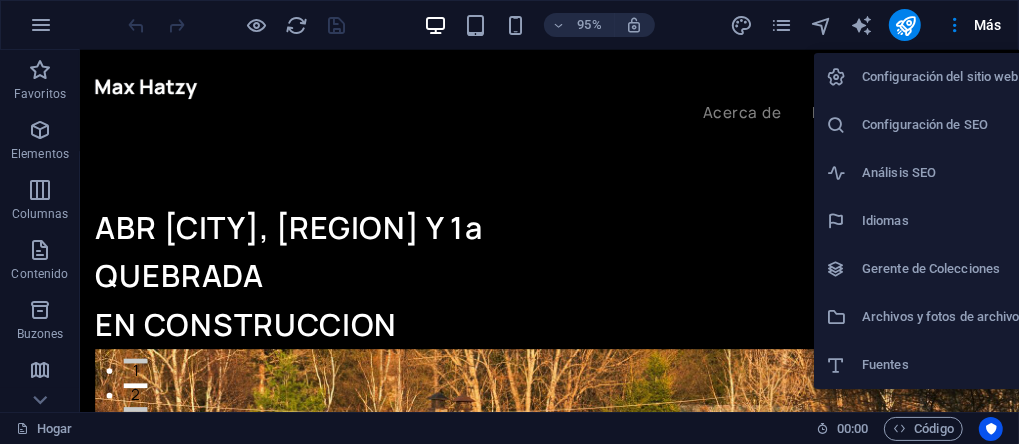 drag, startPoint x: 486, startPoint y: 96, endPoint x: 450, endPoint y: 83, distance: 38.27532 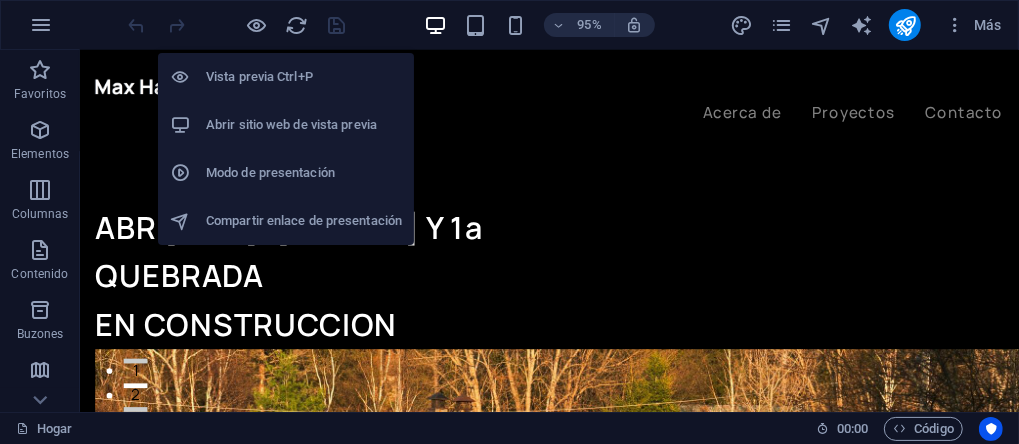 click on "Abrir sitio web de vista previa" at bounding box center [304, 125] 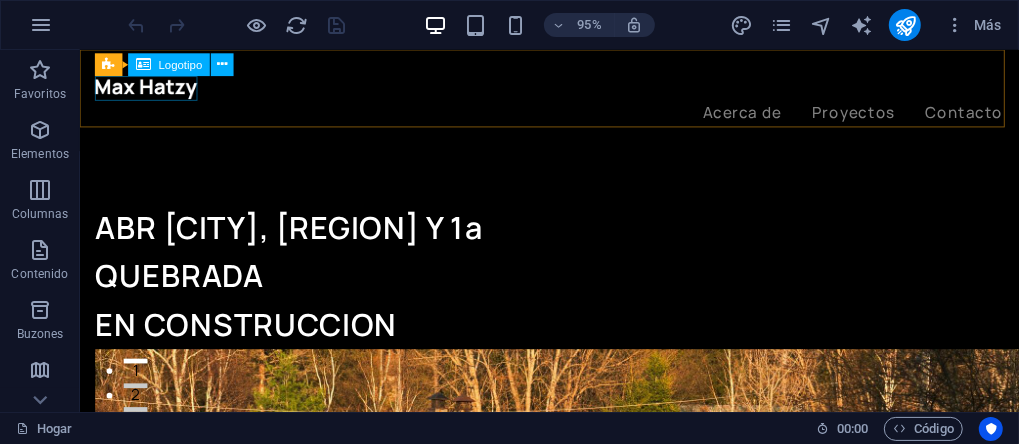 click at bounding box center [573, 91] 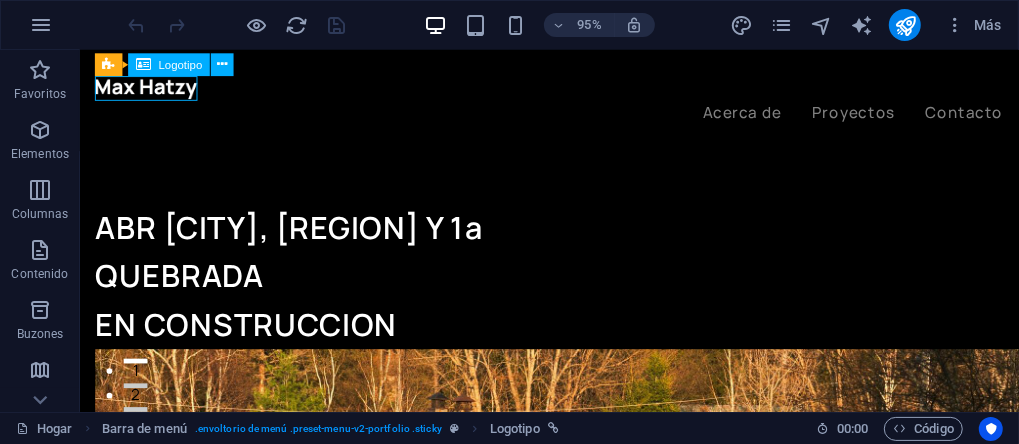 click at bounding box center (573, 91) 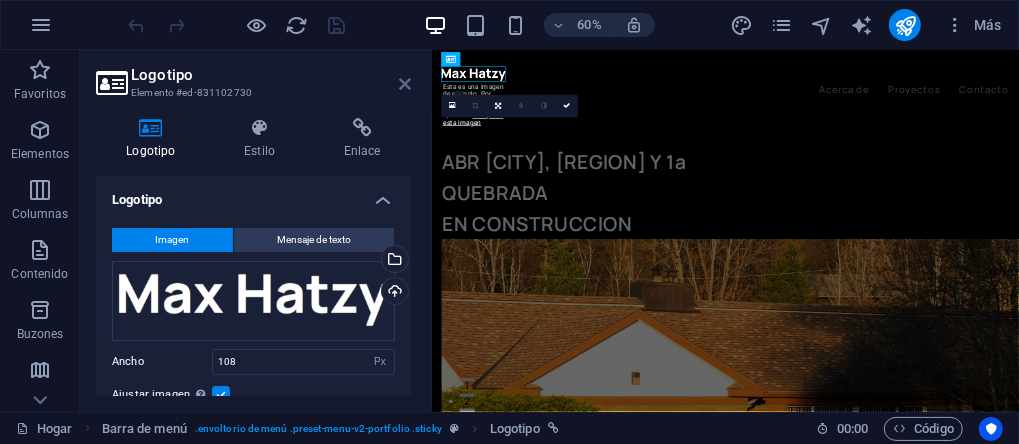 drag, startPoint x: 404, startPoint y: 87, endPoint x: 338, endPoint y: 39, distance: 81.608826 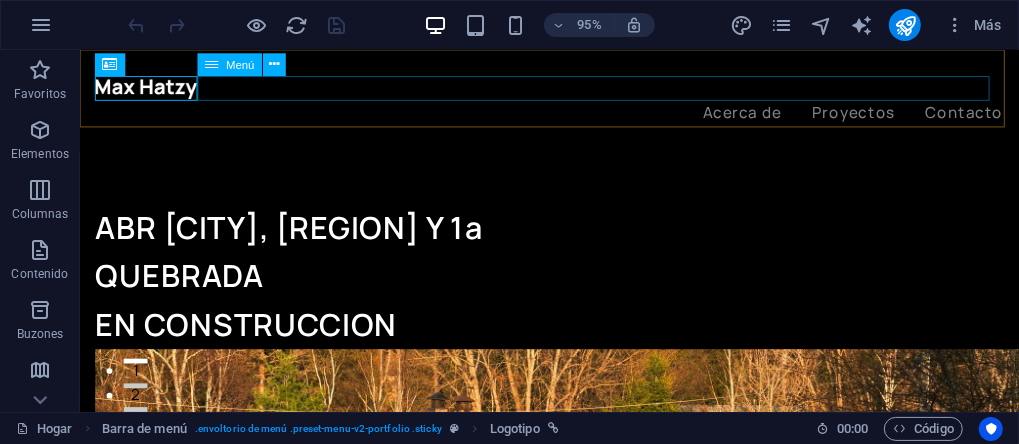 click on "Menú" at bounding box center [240, 64] 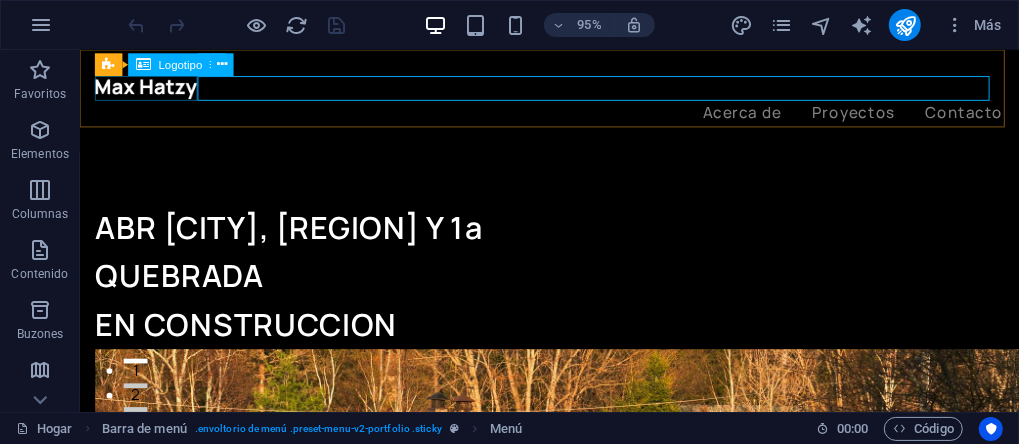 click at bounding box center [573, 91] 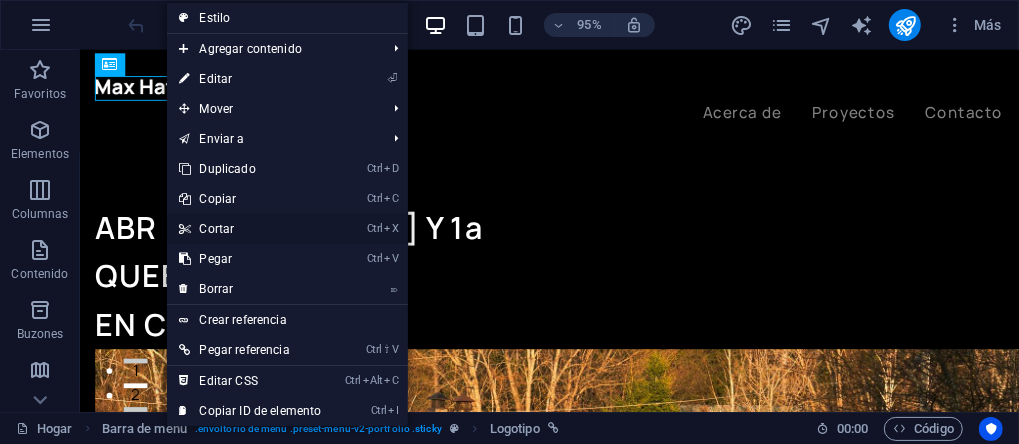 click on "Cortar" at bounding box center [216, 229] 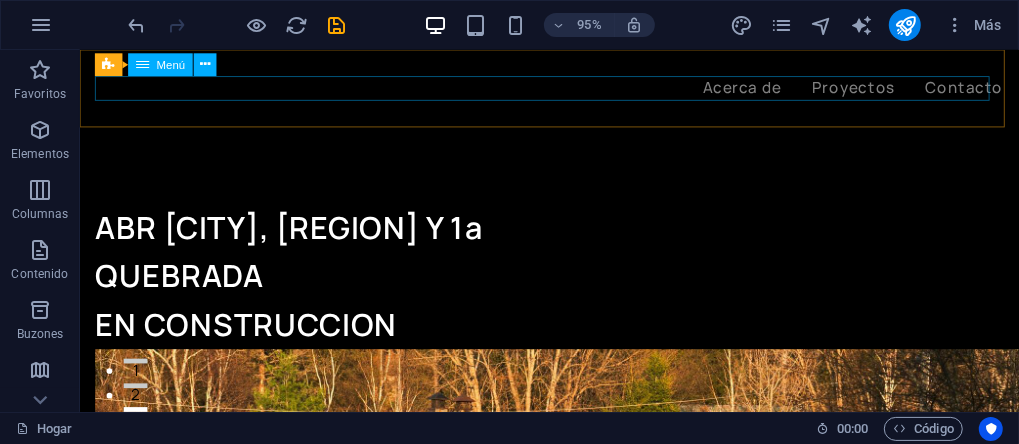 click on "Menú" at bounding box center [171, 64] 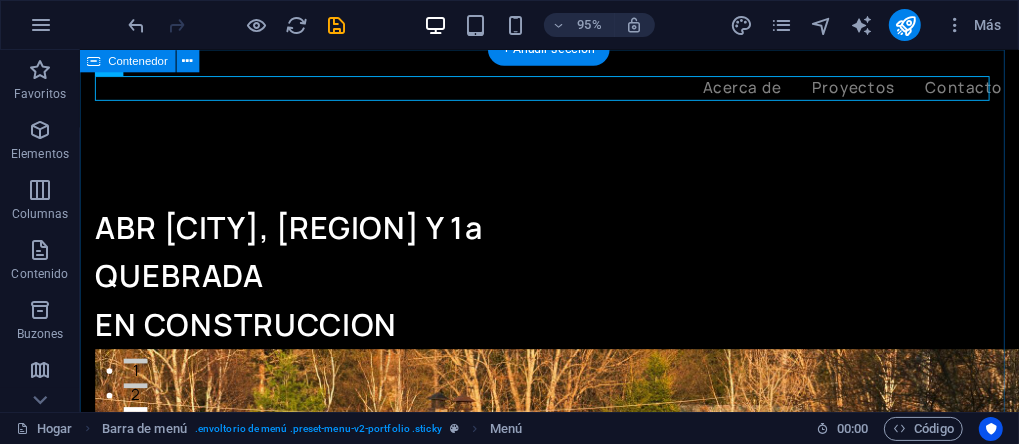 drag, startPoint x: 226, startPoint y: 145, endPoint x: 275, endPoint y: 146, distance: 49.010204 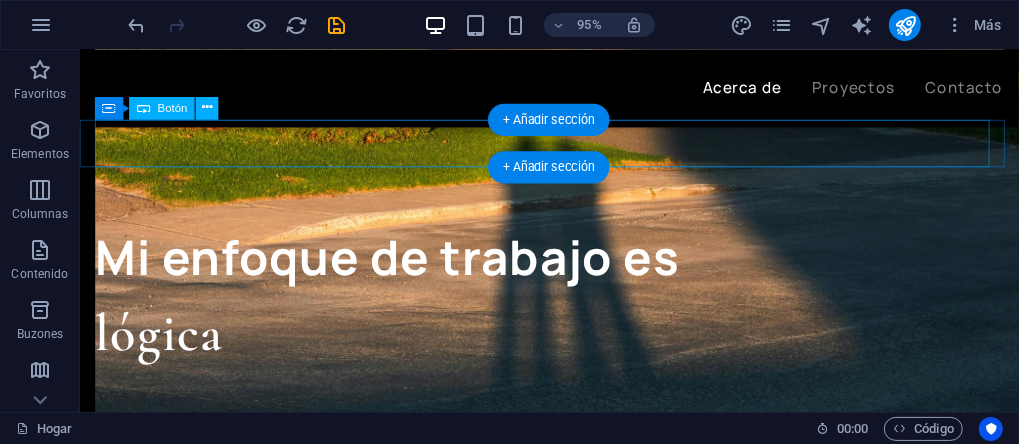scroll, scrollTop: 800, scrollLeft: 0, axis: vertical 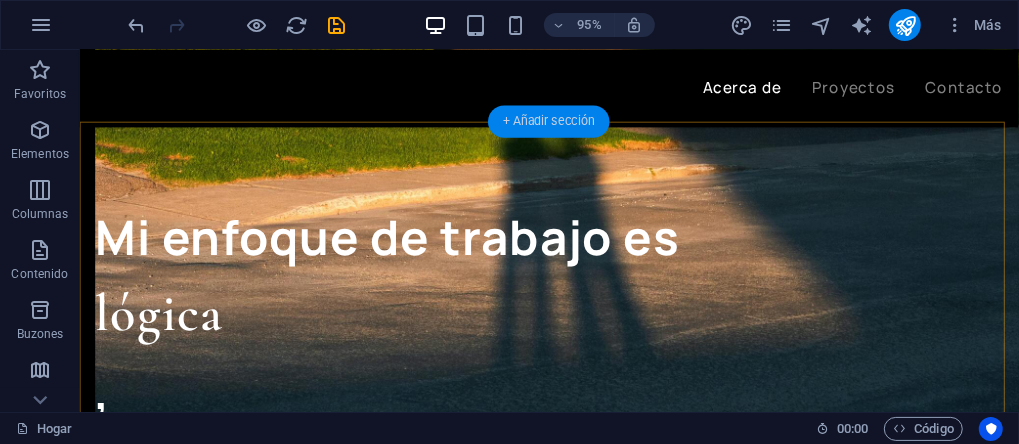 drag, startPoint x: 501, startPoint y: 124, endPoint x: 136, endPoint y: 296, distance: 403.49597 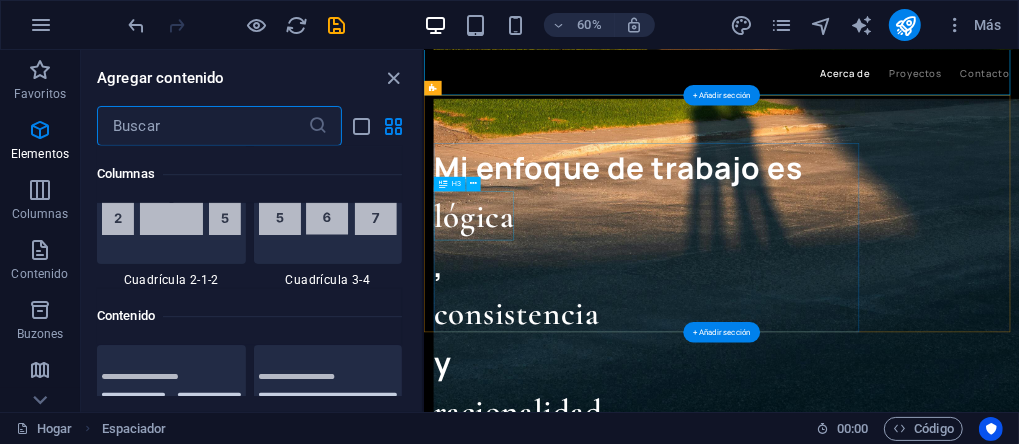 scroll, scrollTop: 3498, scrollLeft: 0, axis: vertical 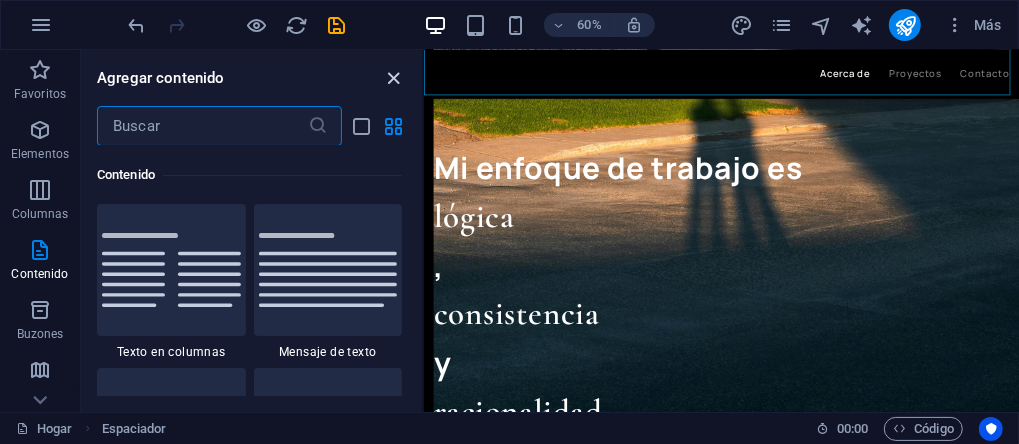 click at bounding box center (394, 78) 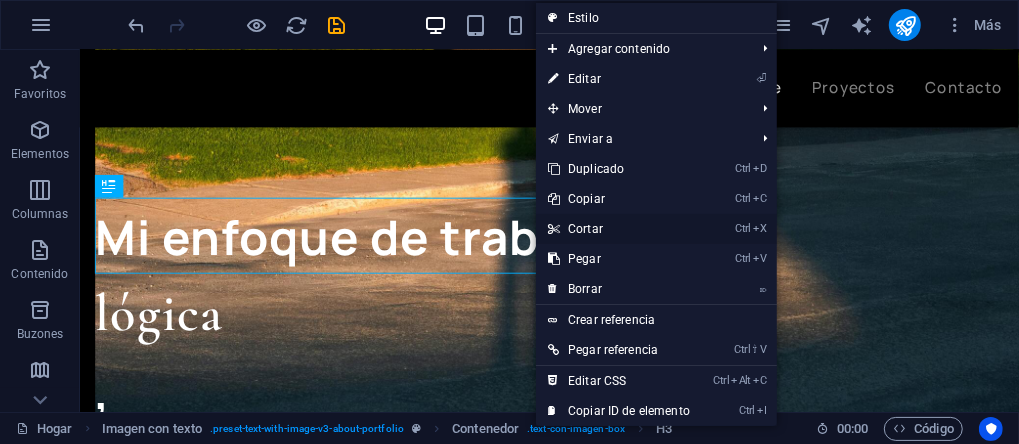 click on "Cortar" at bounding box center (585, 229) 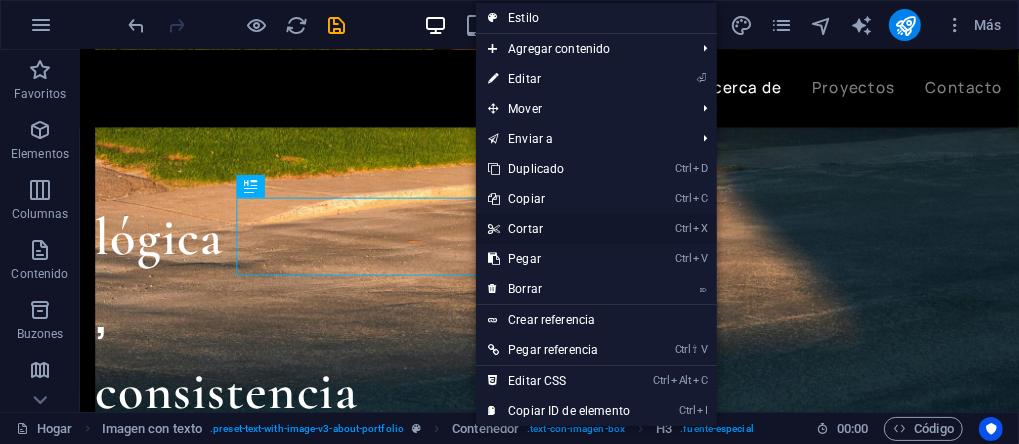 click on "Cortar" at bounding box center (525, 229) 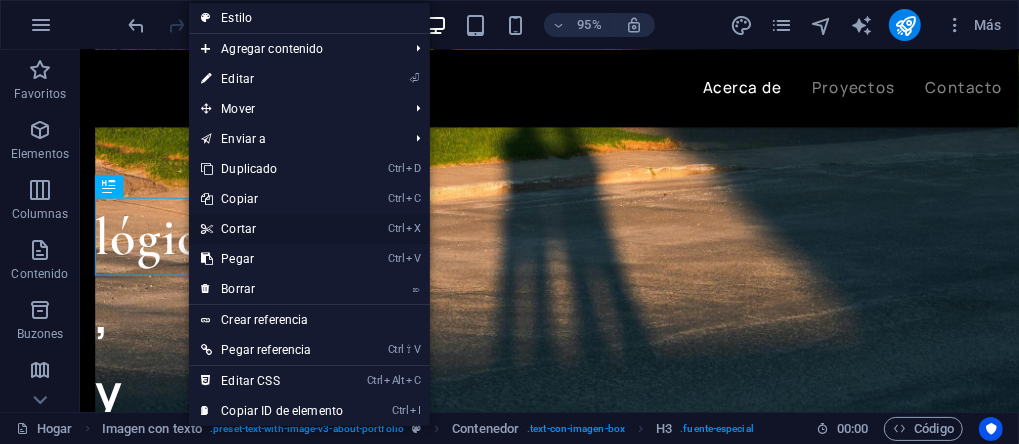 click at bounding box center [206, 229] 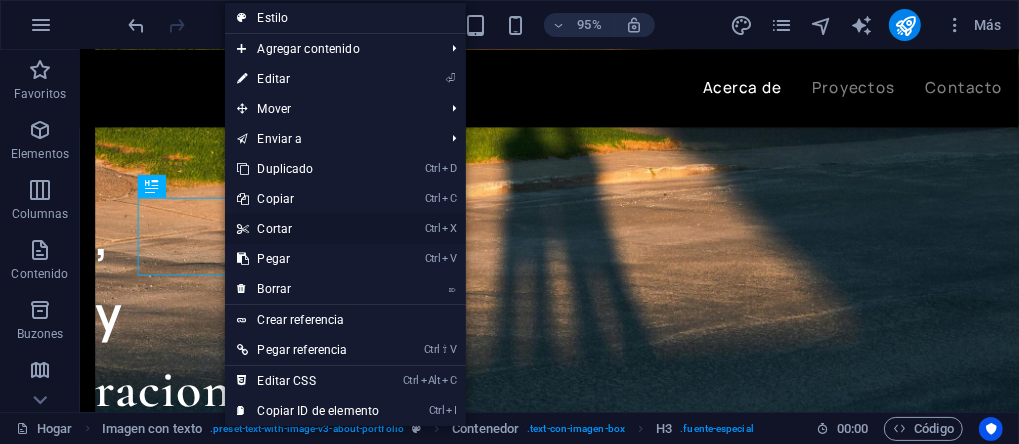 click at bounding box center [242, 229] 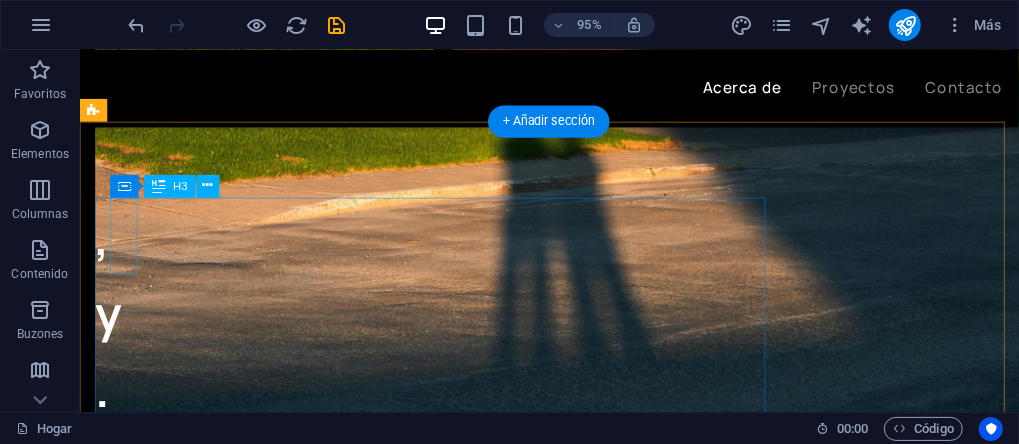 click on "y" at bounding box center (573, 327) 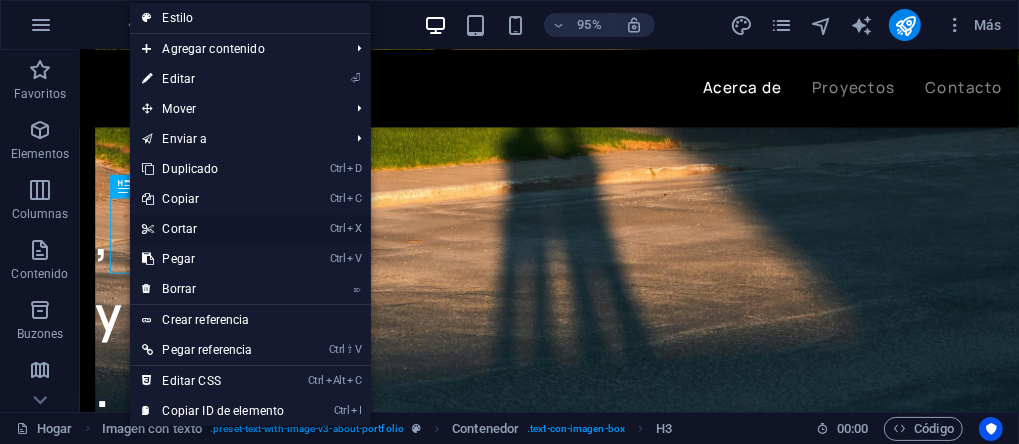 click on "Cortar" at bounding box center (179, 229) 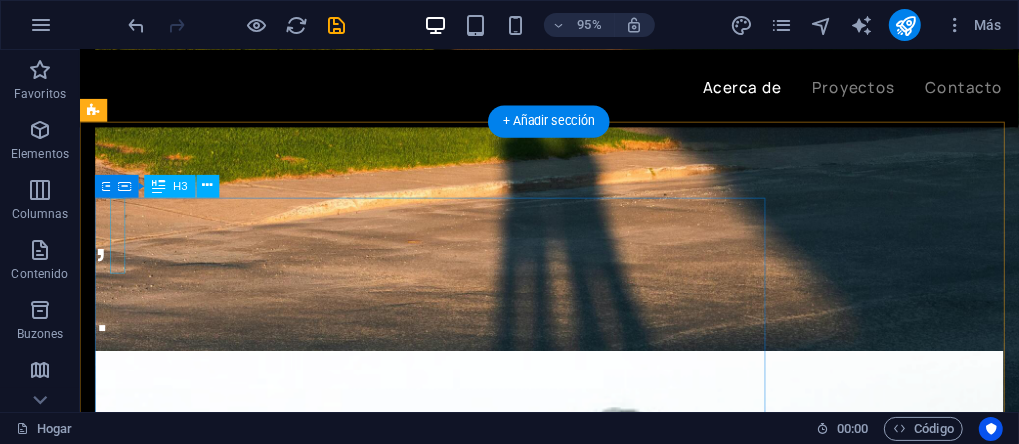 click on "." at bounding box center [573, 327] 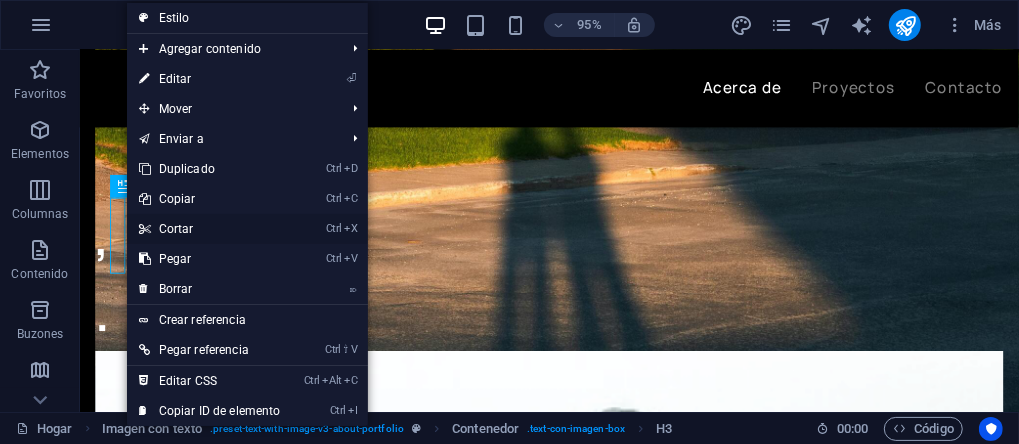 click on "Cortar" at bounding box center [176, 229] 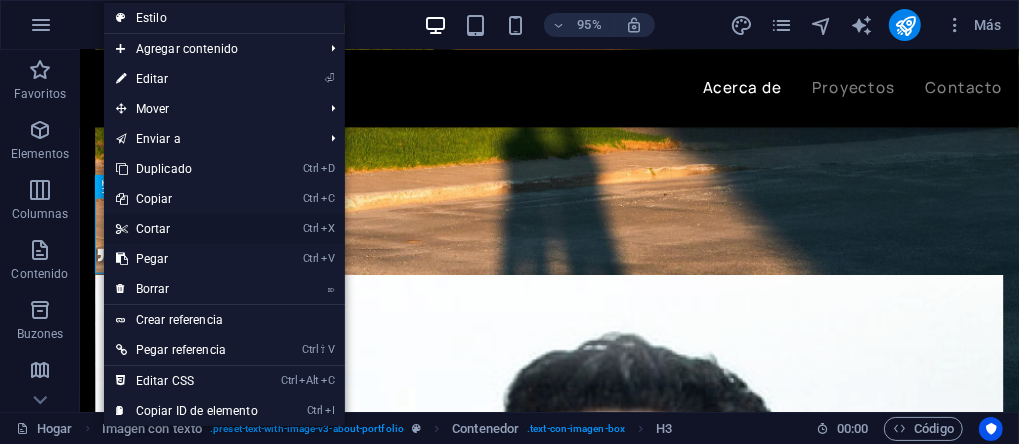 click on "Cortar" at bounding box center [153, 229] 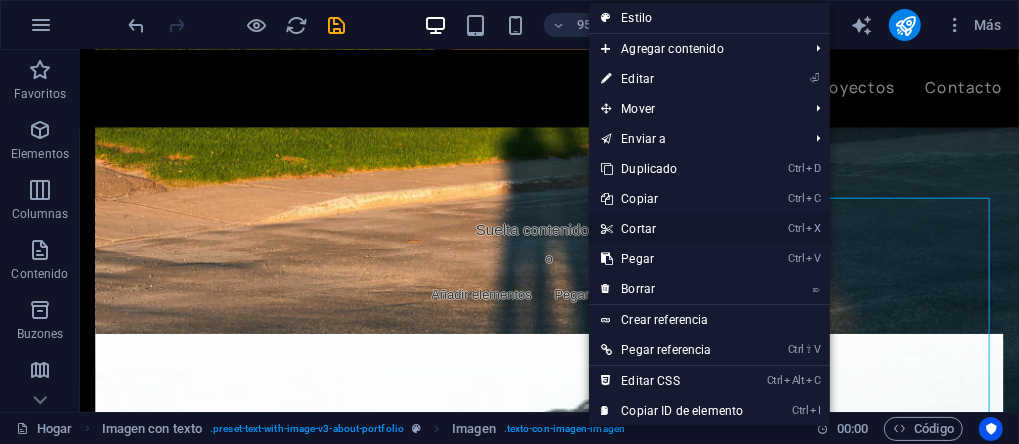 click on "Ctrl X  Cortar" at bounding box center (672, 229) 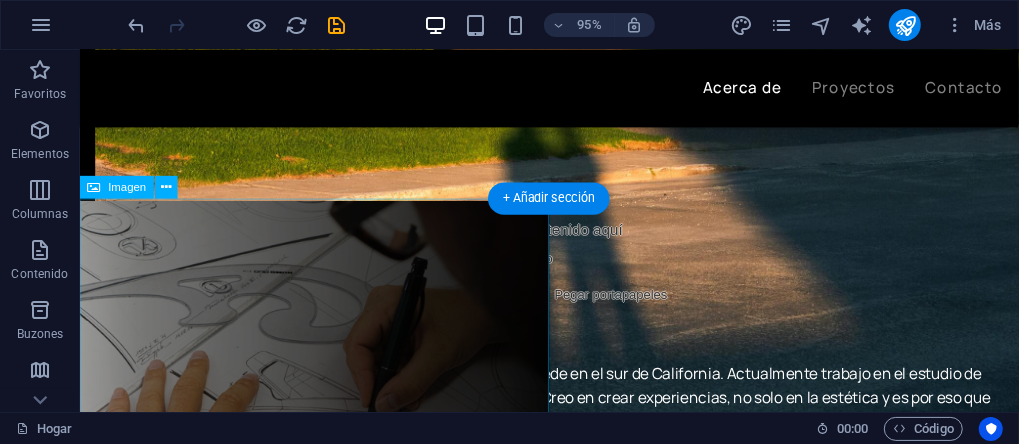 click at bounding box center [326, 409] 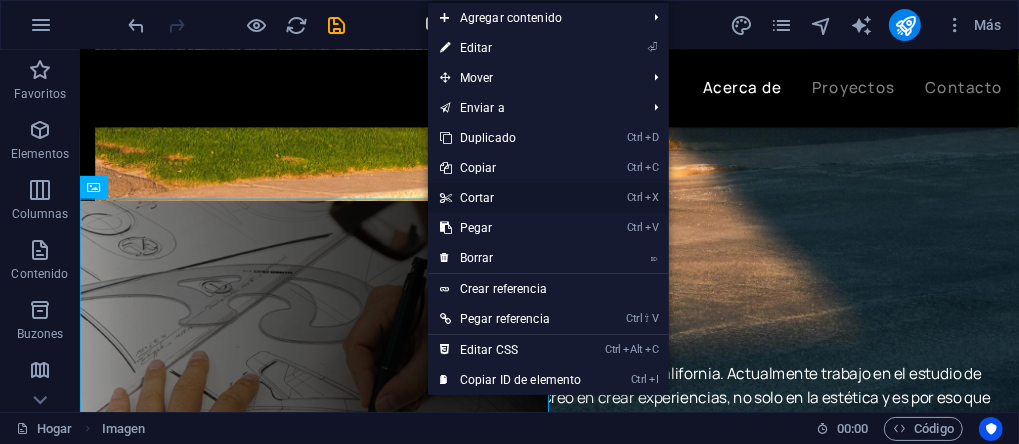click on "Cortar" at bounding box center (477, 198) 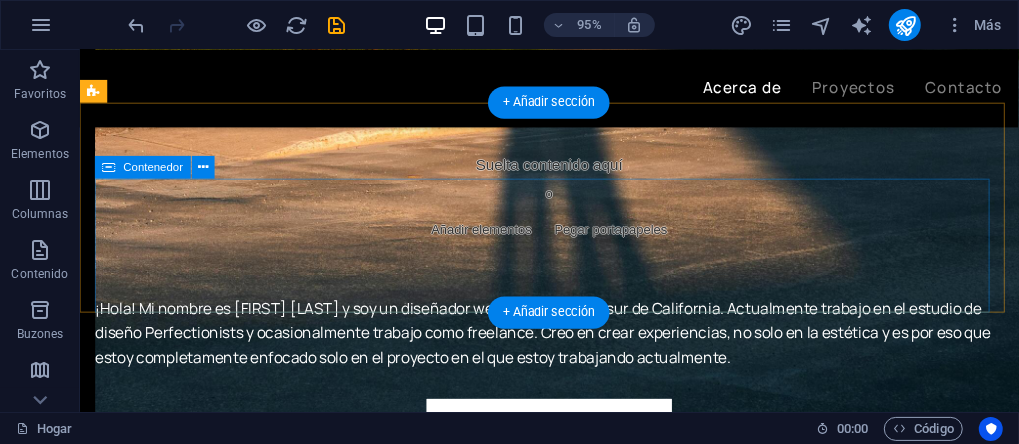 scroll, scrollTop: 1000, scrollLeft: 0, axis: vertical 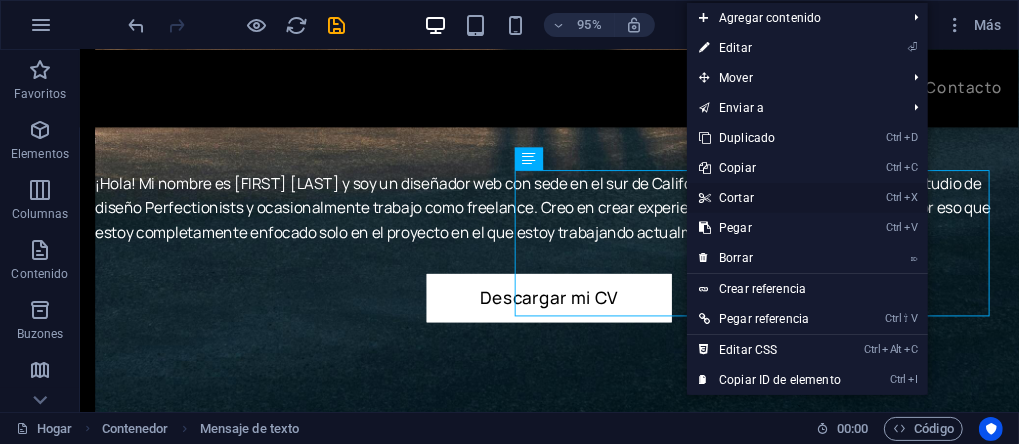 click on "Ctrl X  Cortar" at bounding box center (770, 198) 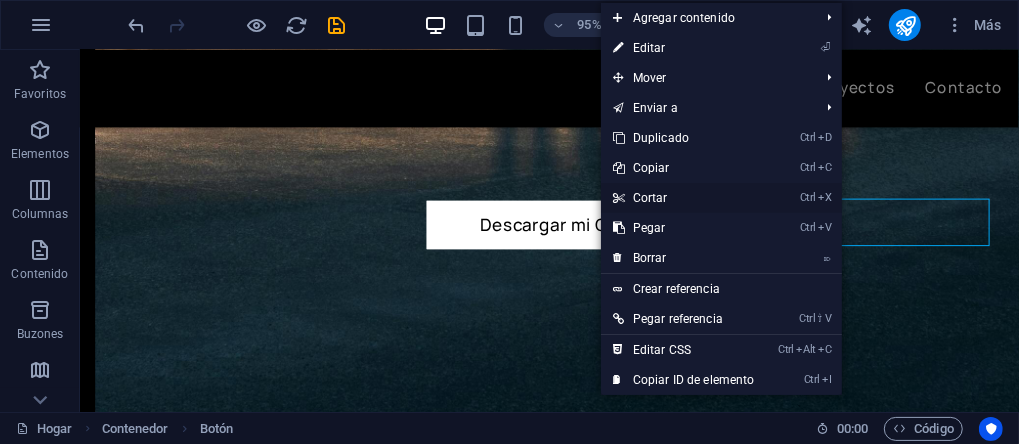 click on "Cortar" at bounding box center [650, 198] 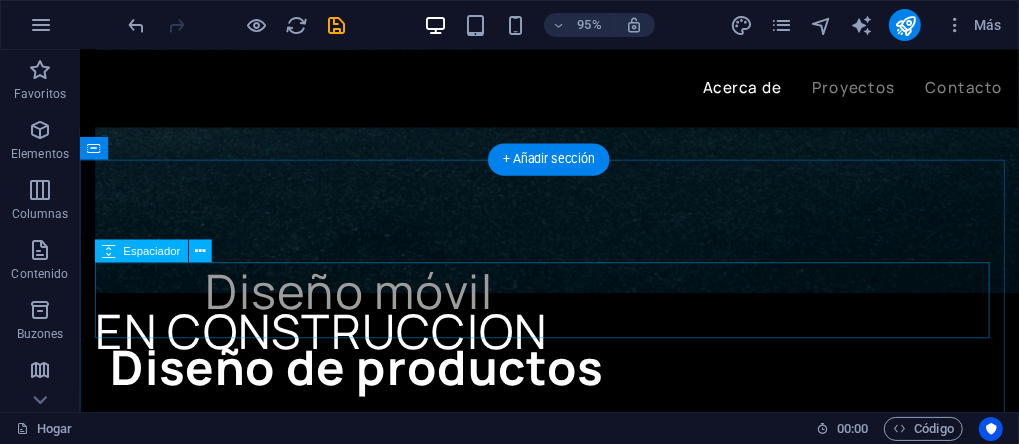 scroll, scrollTop: 1300, scrollLeft: 0, axis: vertical 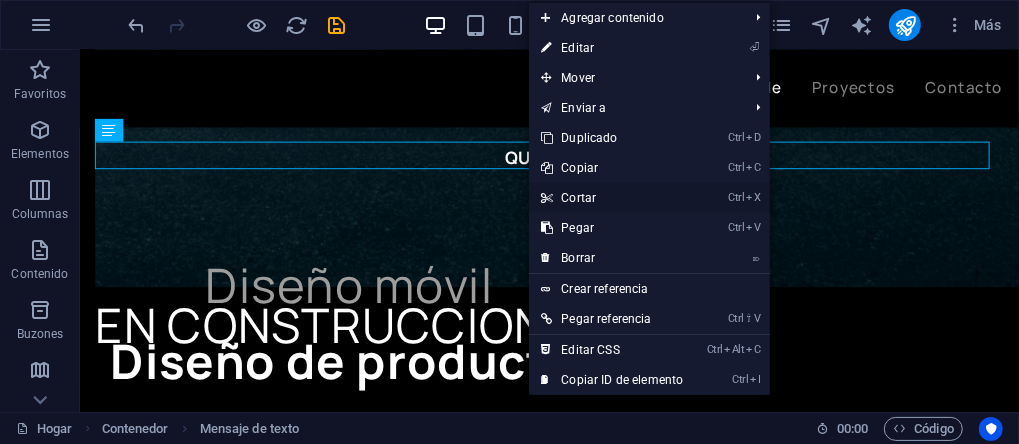 click on "Cortar" at bounding box center (578, 198) 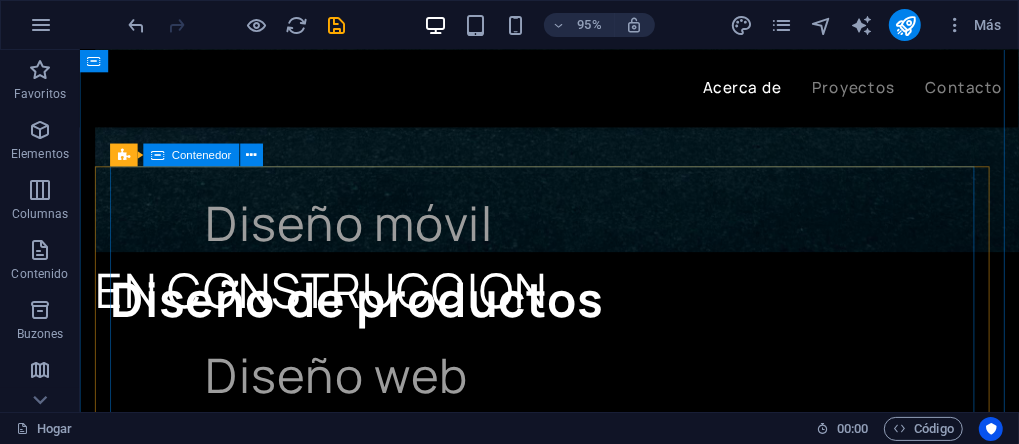 scroll, scrollTop: 1300, scrollLeft: 0, axis: vertical 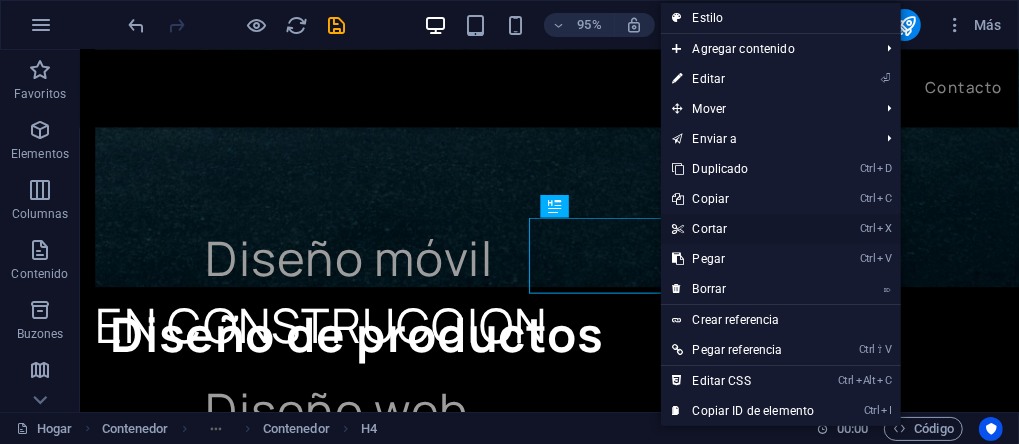 click on "Cortar" at bounding box center (710, 229) 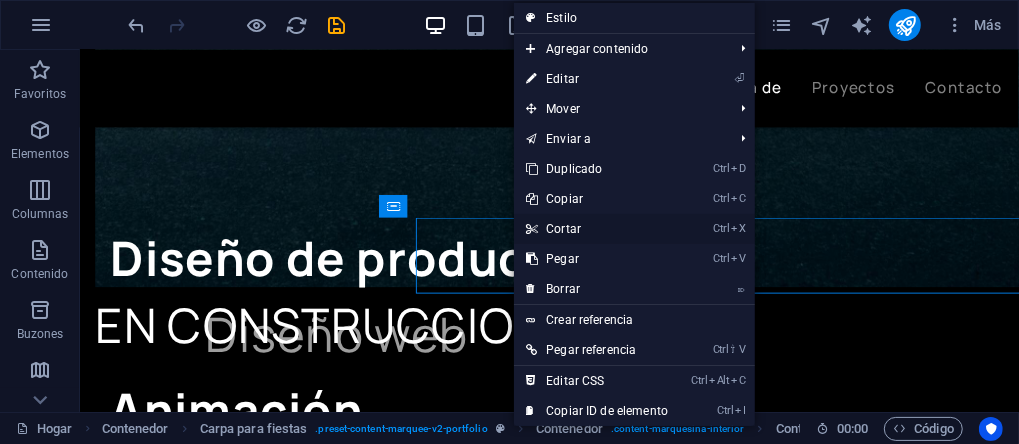 click on "Cortar" at bounding box center (563, 229) 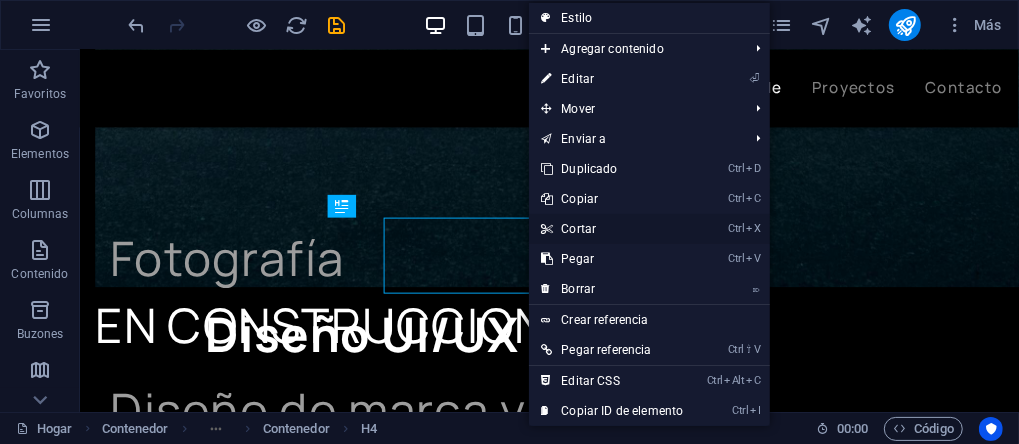click on "Cortar" at bounding box center [578, 229] 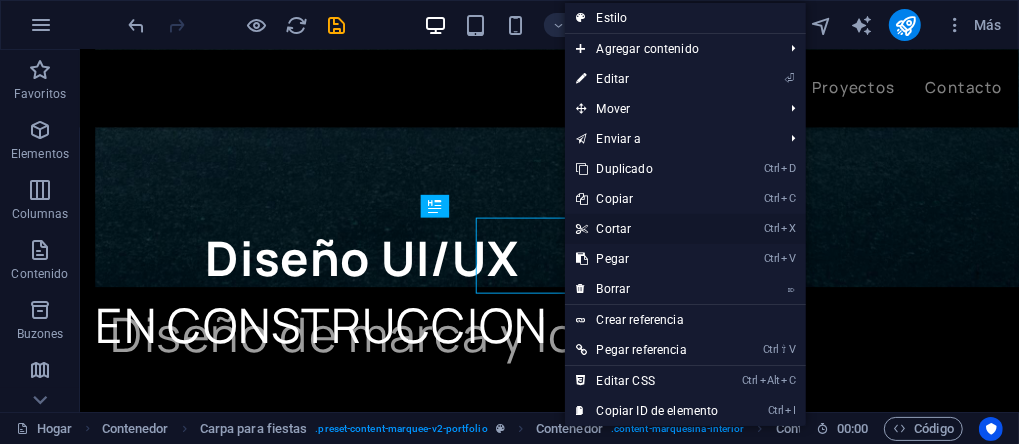 click on "Cortar" at bounding box center (614, 229) 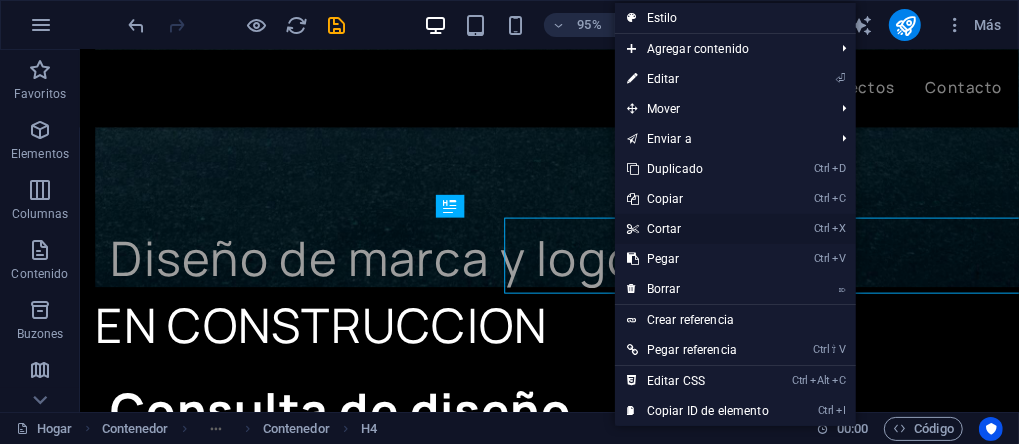 click on "Cortar" at bounding box center [664, 229] 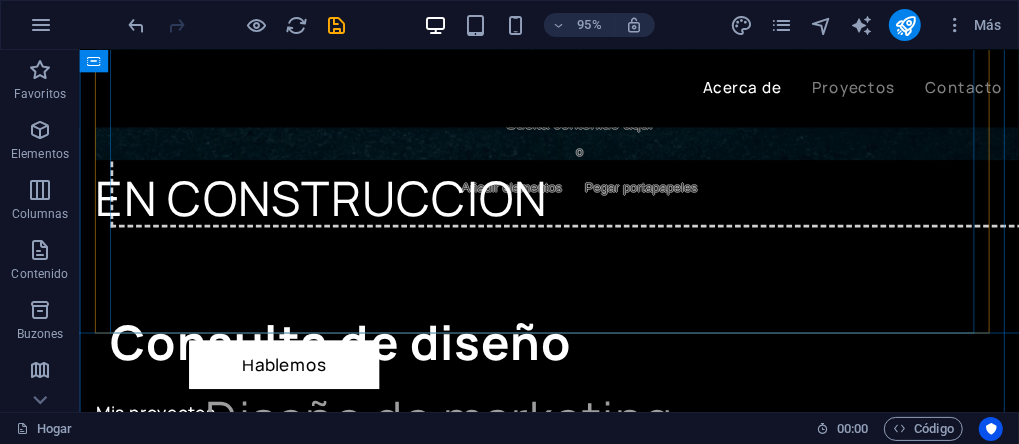 scroll, scrollTop: 1500, scrollLeft: 0, axis: vertical 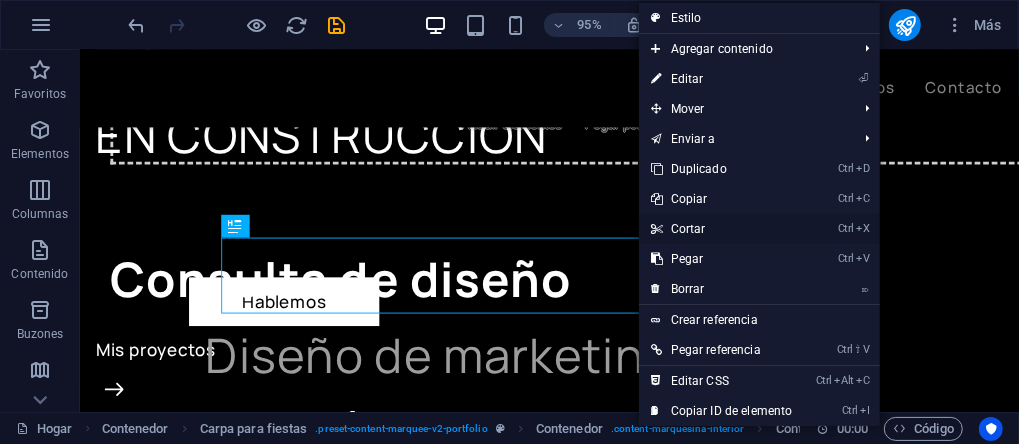 click on "Cortar" at bounding box center (688, 229) 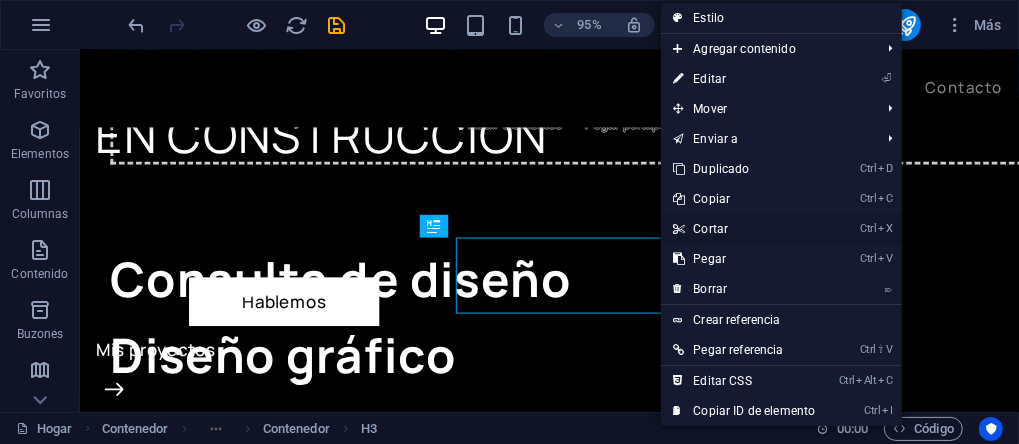 click on "Ctrl X  Cortar" at bounding box center (744, 229) 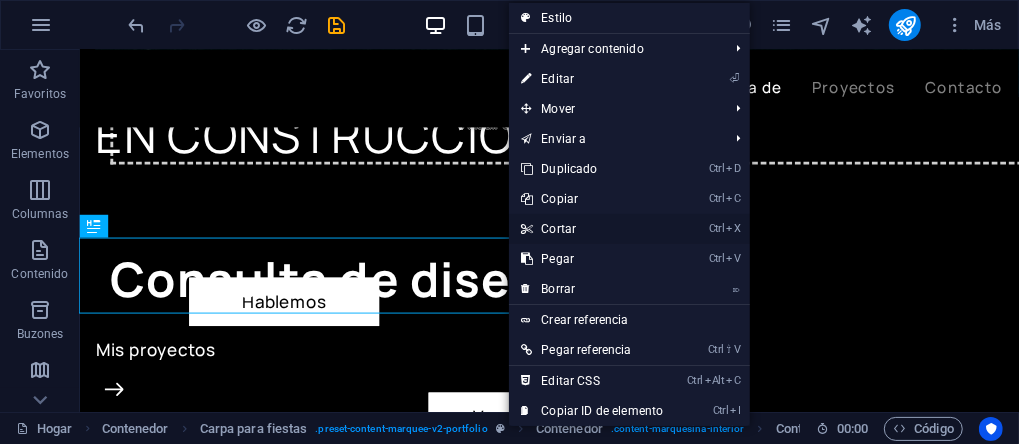 click on "Cortar" at bounding box center [558, 229] 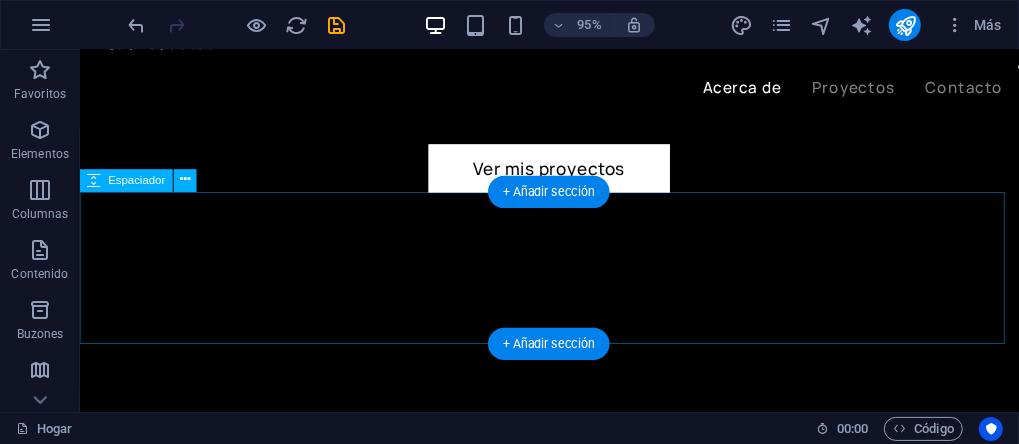 scroll, scrollTop: 1800, scrollLeft: 0, axis: vertical 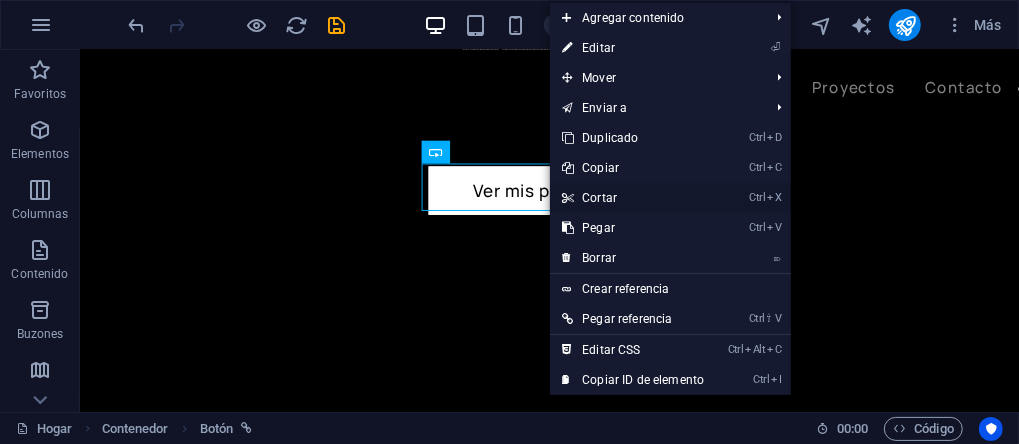 click on "Cortar" at bounding box center (599, 198) 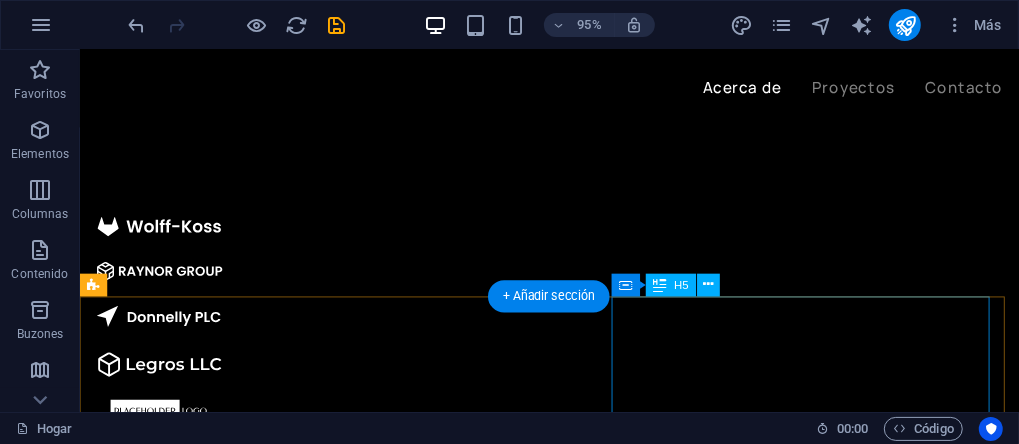 scroll, scrollTop: 2000, scrollLeft: 0, axis: vertical 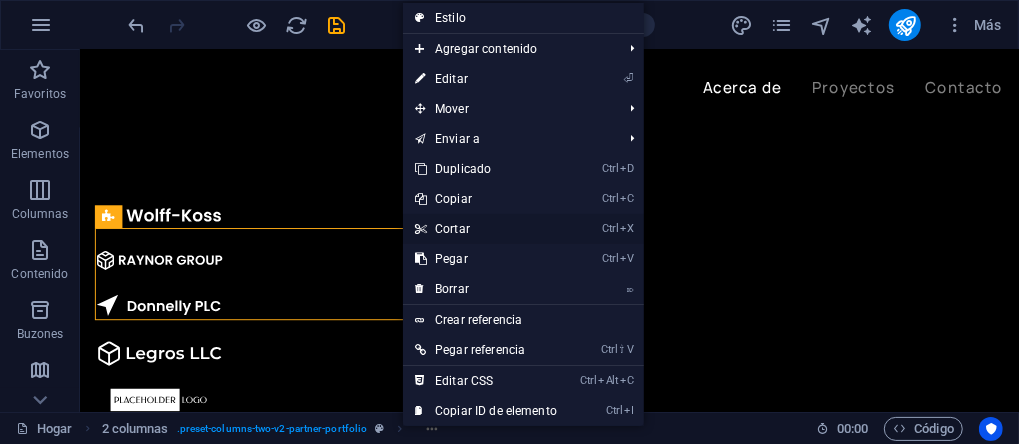 click on "Cortar" at bounding box center [452, 229] 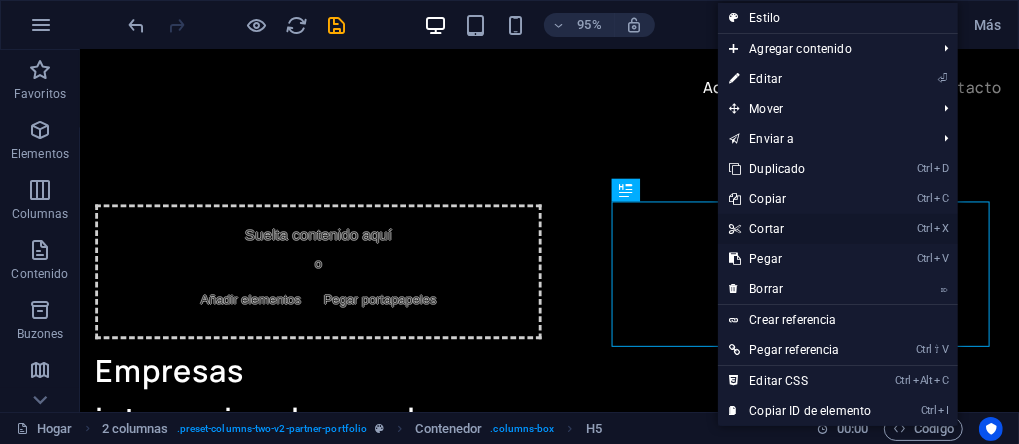 click on "Cortar" at bounding box center [767, 229] 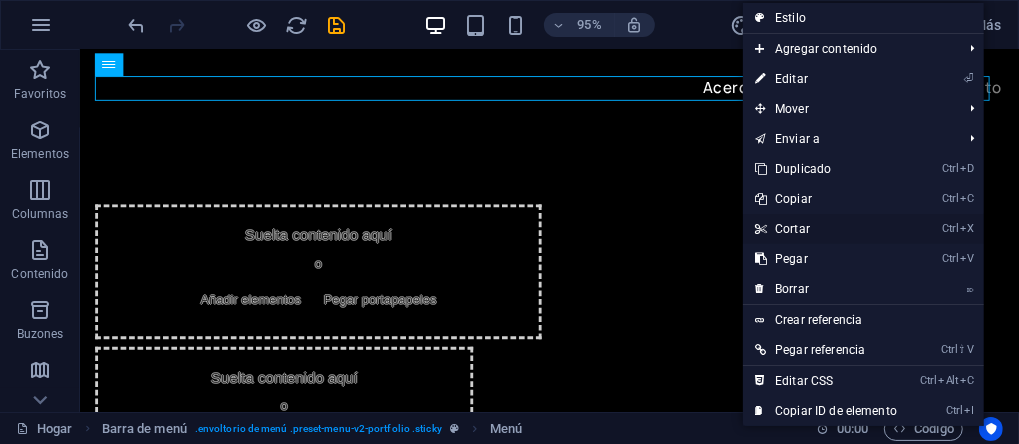 click on "Cortar" at bounding box center [792, 229] 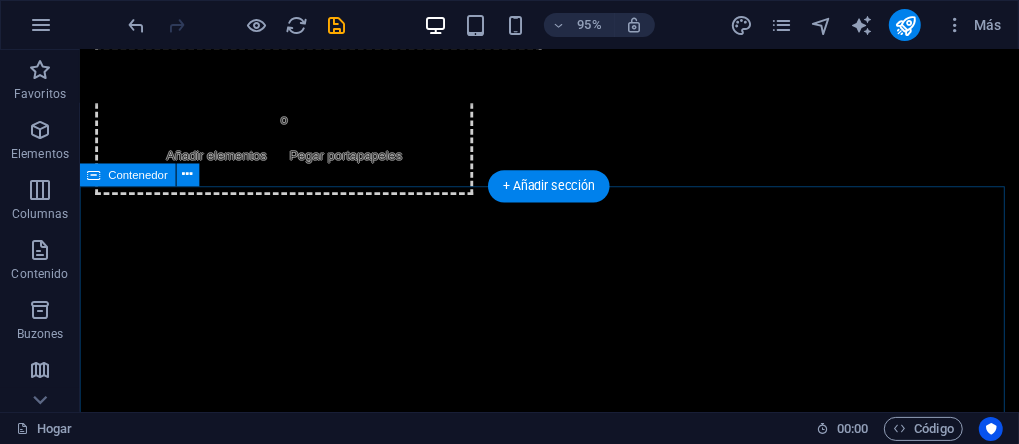 scroll, scrollTop: 2374, scrollLeft: 0, axis: vertical 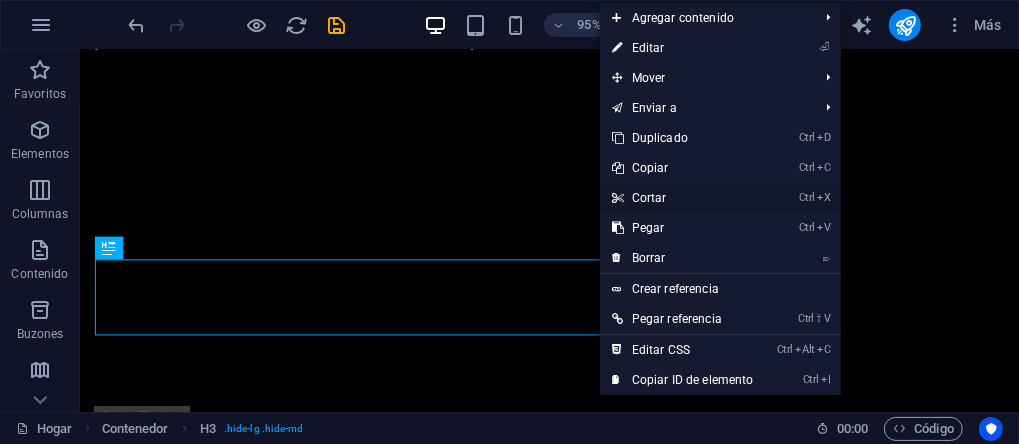 drag, startPoint x: 643, startPoint y: 196, endPoint x: 592, endPoint y: 154, distance: 66.068146 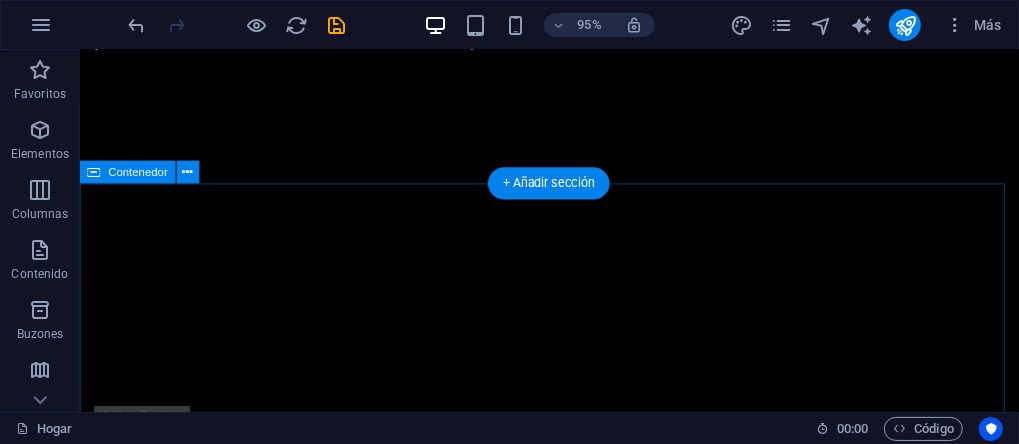 scroll, scrollTop: 2574, scrollLeft: 0, axis: vertical 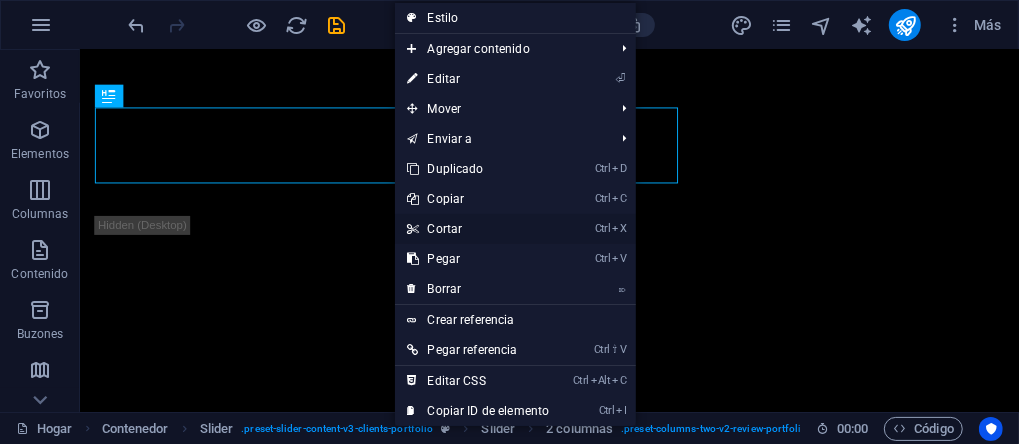 drag, startPoint x: 453, startPoint y: 230, endPoint x: 390, endPoint y: 193, distance: 73.061615 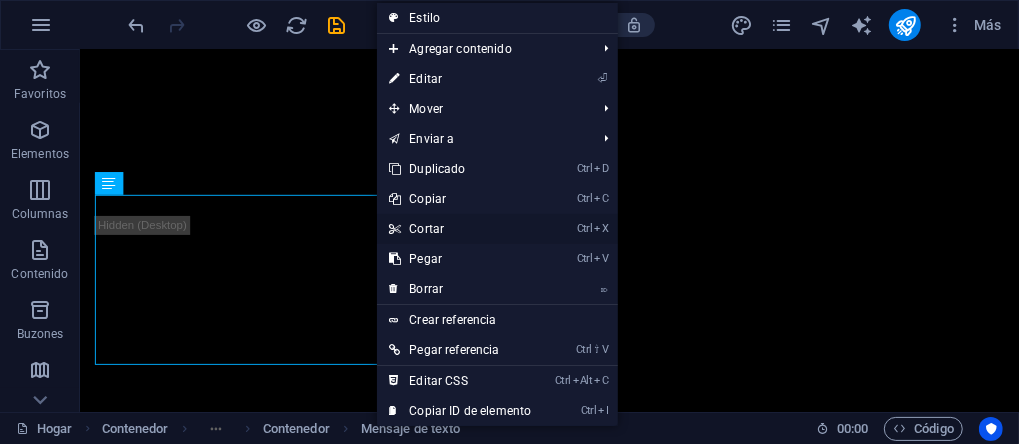 click on "Cortar" at bounding box center (426, 229) 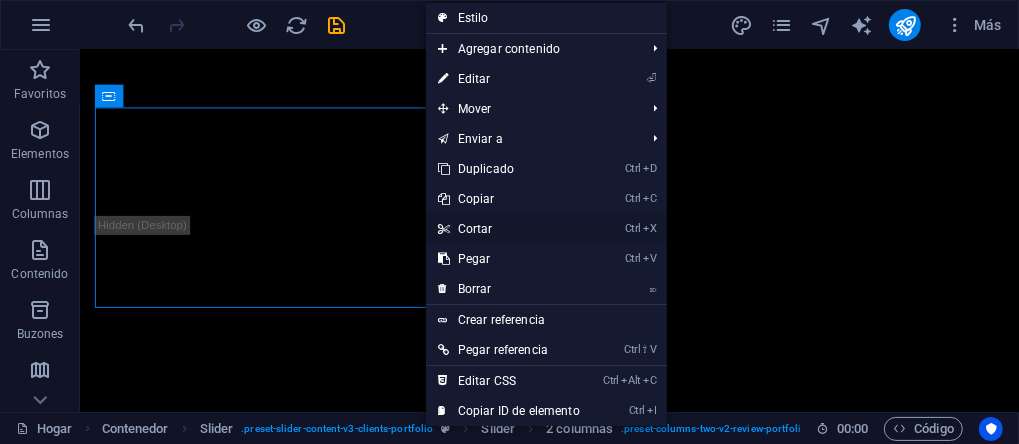 click on "Cortar" at bounding box center (475, 229) 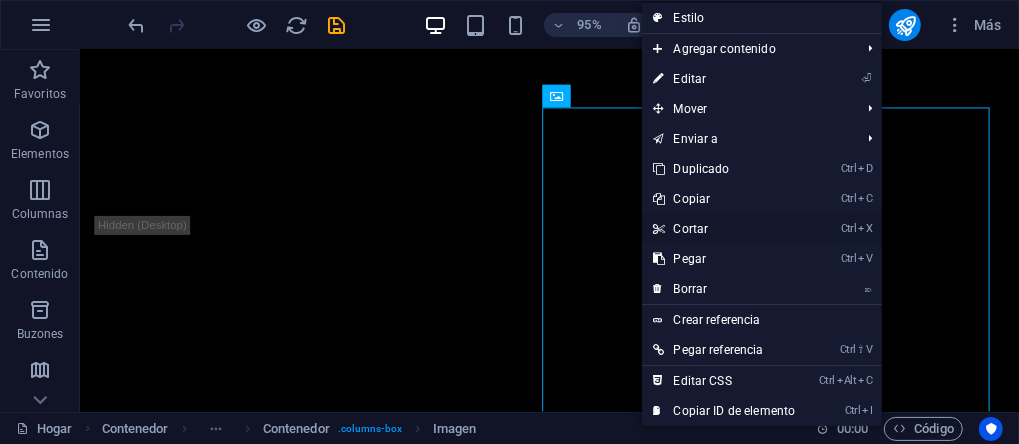 click on "Cortar" at bounding box center (691, 229) 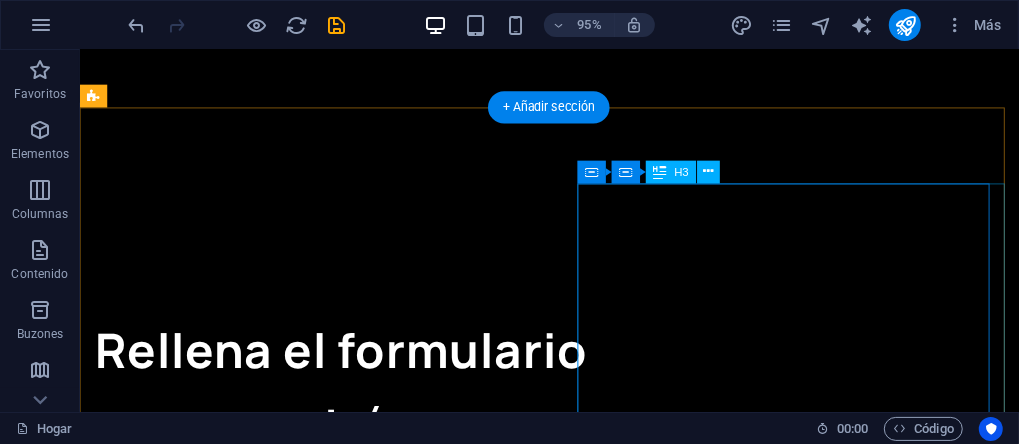 scroll, scrollTop: 3074, scrollLeft: 0, axis: vertical 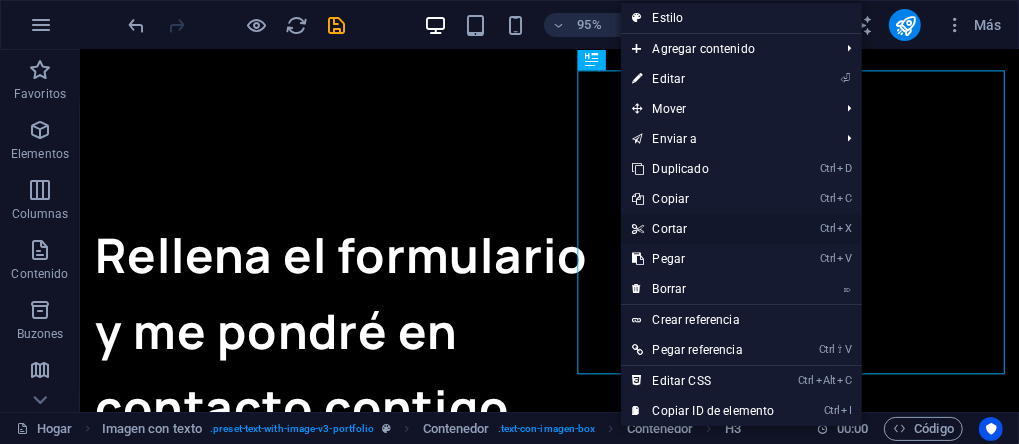 click on "Cortar" at bounding box center (670, 229) 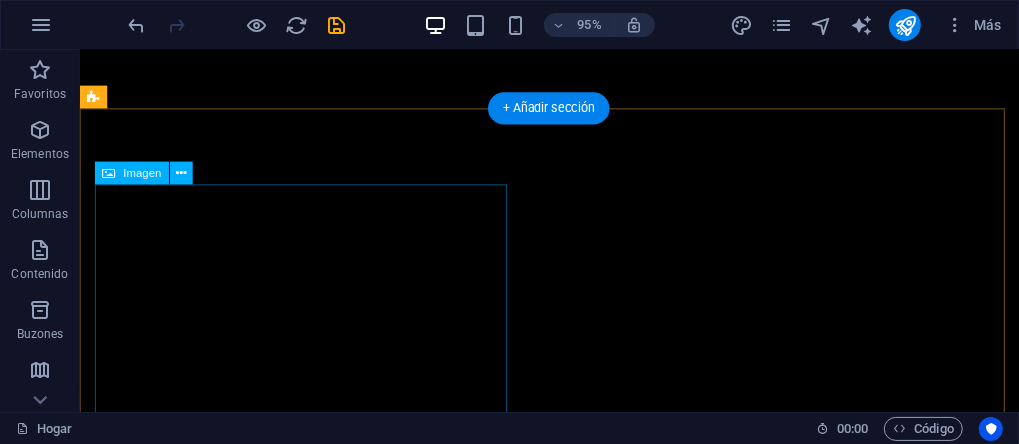 scroll, scrollTop: 2954, scrollLeft: 0, axis: vertical 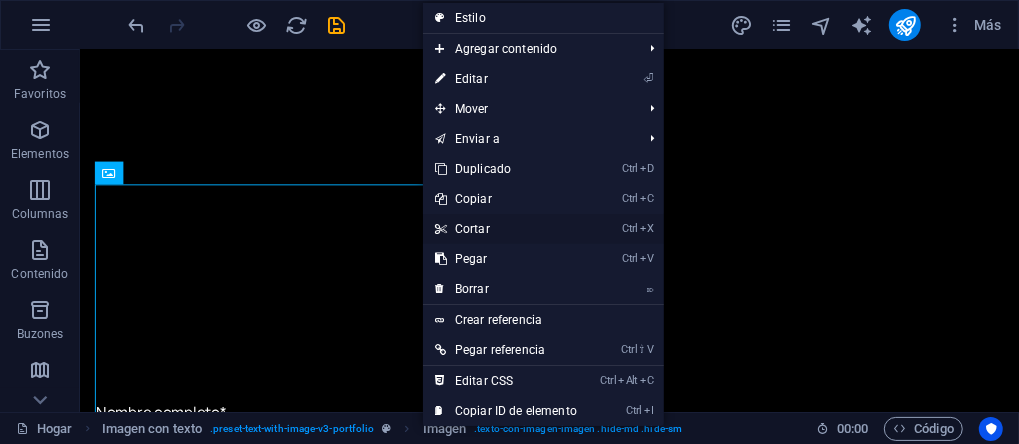 click on "Cortar" at bounding box center [472, 229] 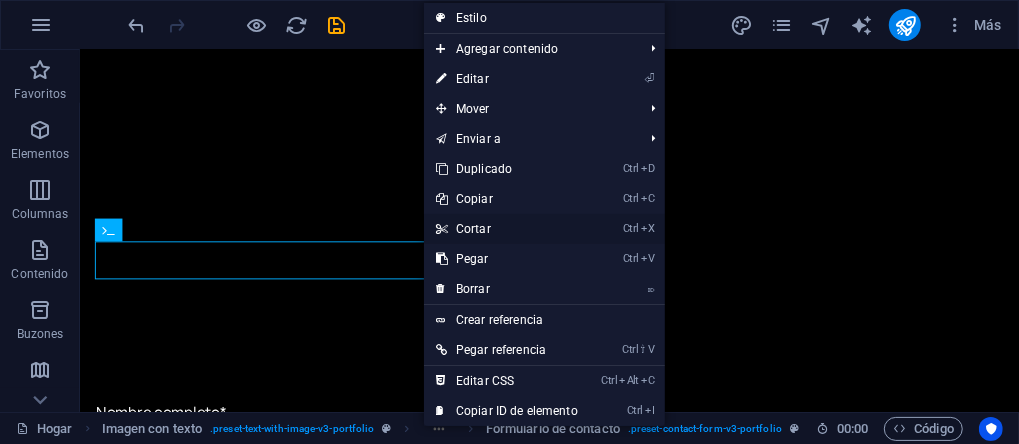 drag, startPoint x: 475, startPoint y: 227, endPoint x: 415, endPoint y: 186, distance: 72.67049 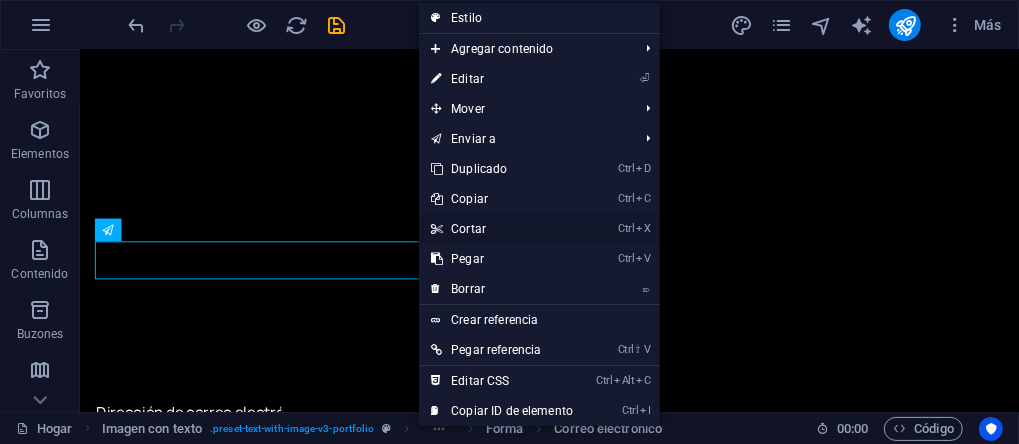 click on "Cortar" at bounding box center [468, 229] 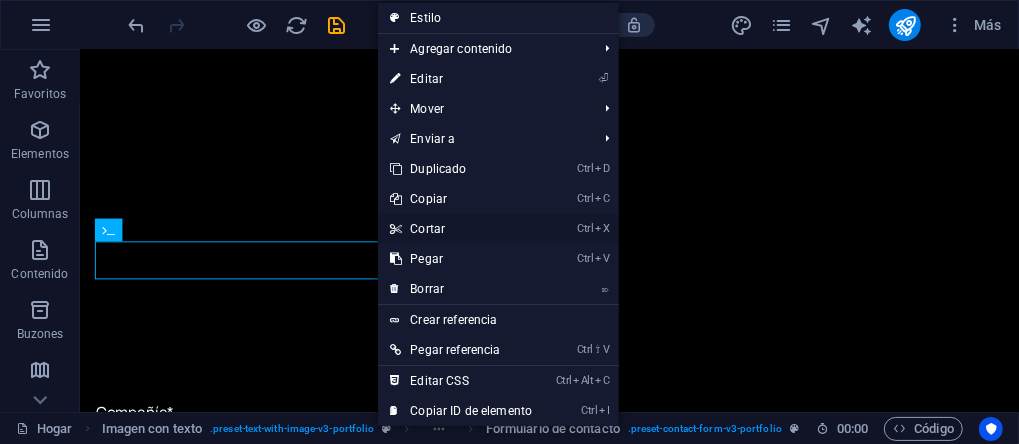 click on "Cortar" at bounding box center (427, 229) 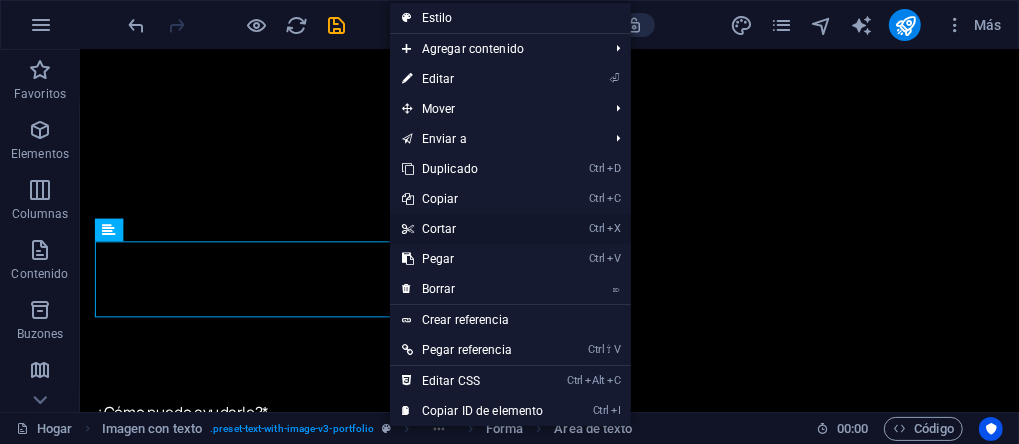 drag, startPoint x: 444, startPoint y: 232, endPoint x: 379, endPoint y: 191, distance: 76.8505 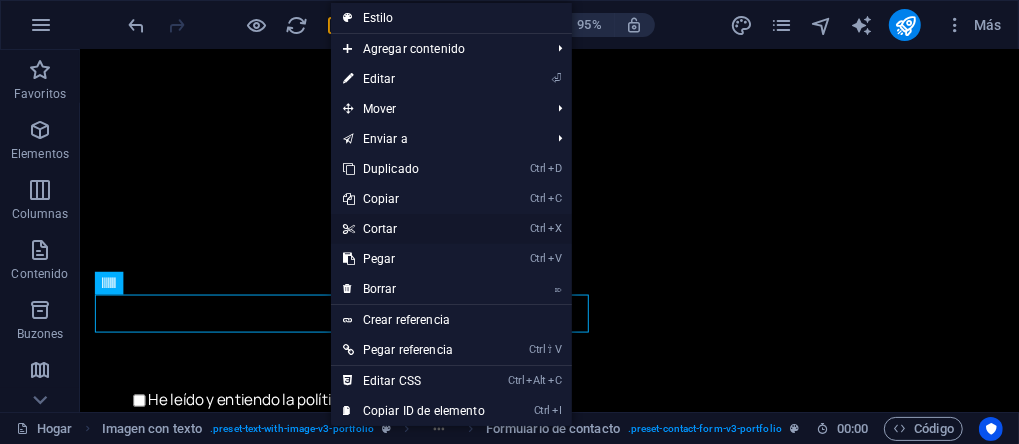 click on "Cortar" at bounding box center (380, 229) 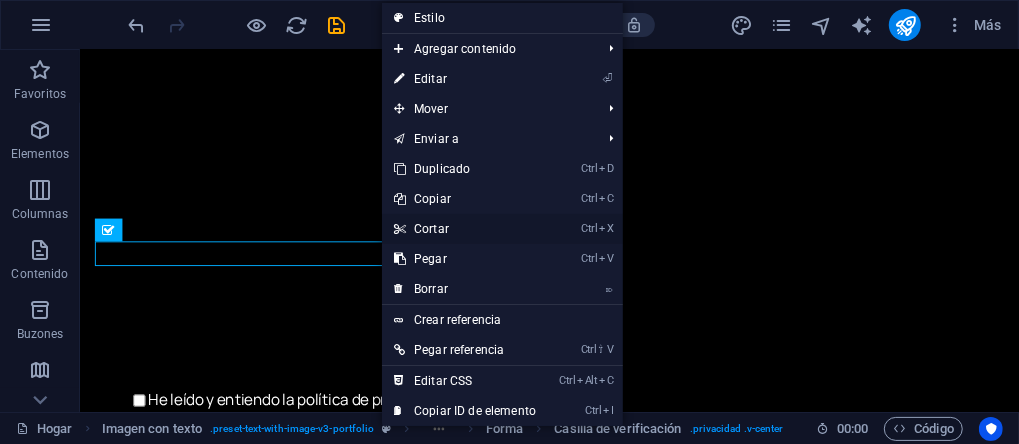drag, startPoint x: 430, startPoint y: 225, endPoint x: 365, endPoint y: 186, distance: 75.802376 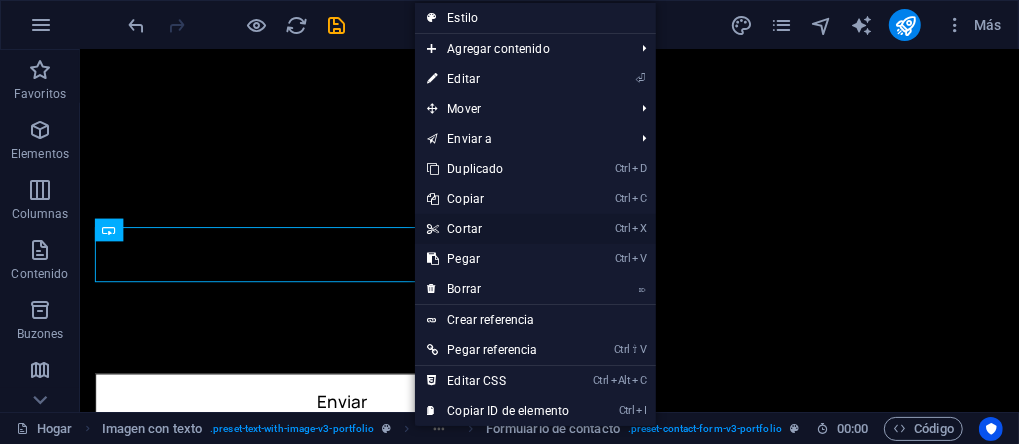 click on "Ctrl X  Cortar" at bounding box center (498, 229) 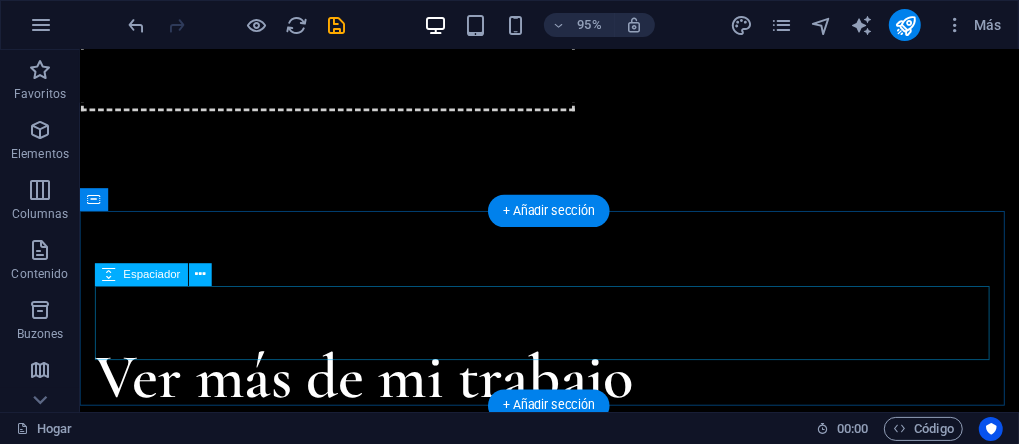 scroll, scrollTop: 3454, scrollLeft: 0, axis: vertical 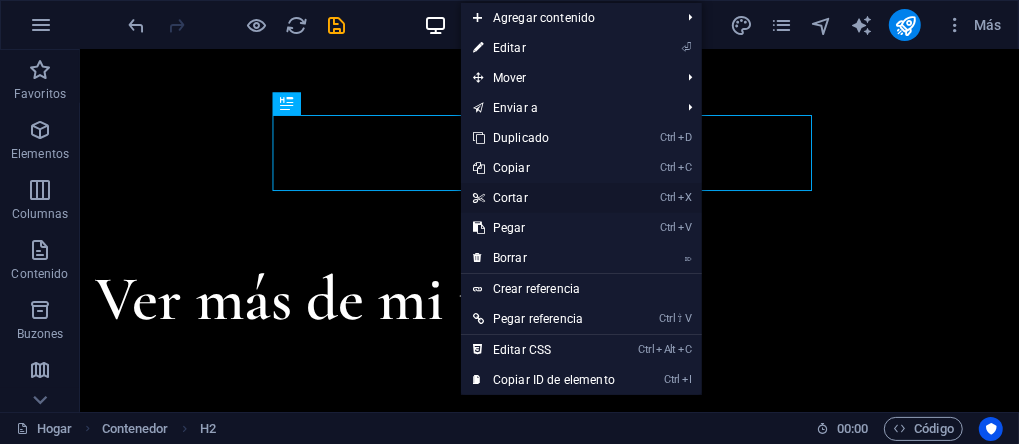 click on "Cortar" at bounding box center [510, 198] 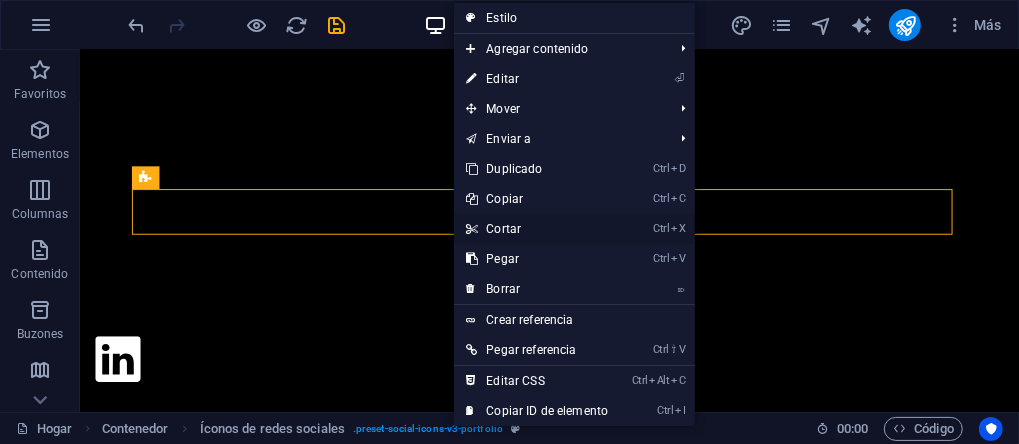 click on "Cortar" at bounding box center (503, 229) 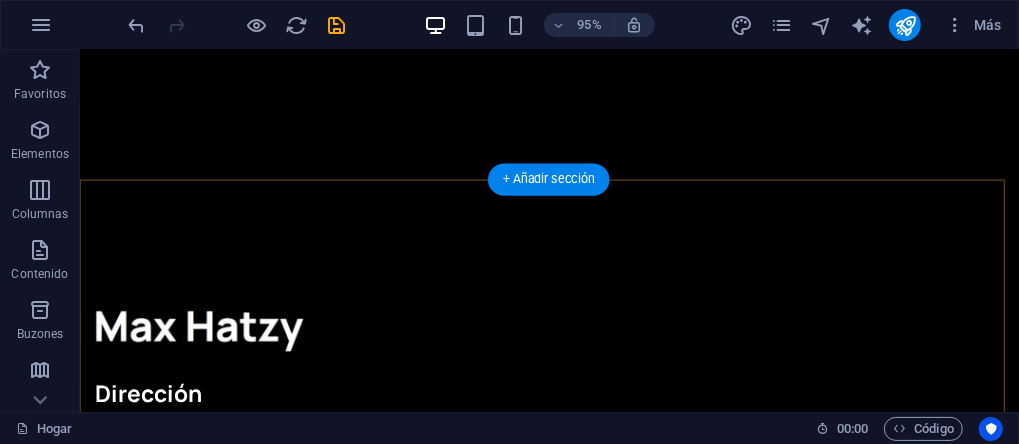 scroll, scrollTop: 3754, scrollLeft: 0, axis: vertical 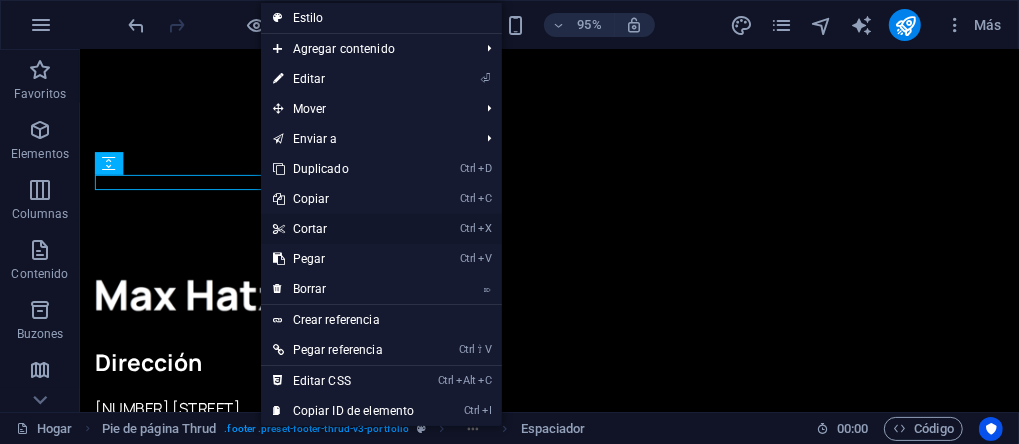 click on "Cortar" at bounding box center [310, 229] 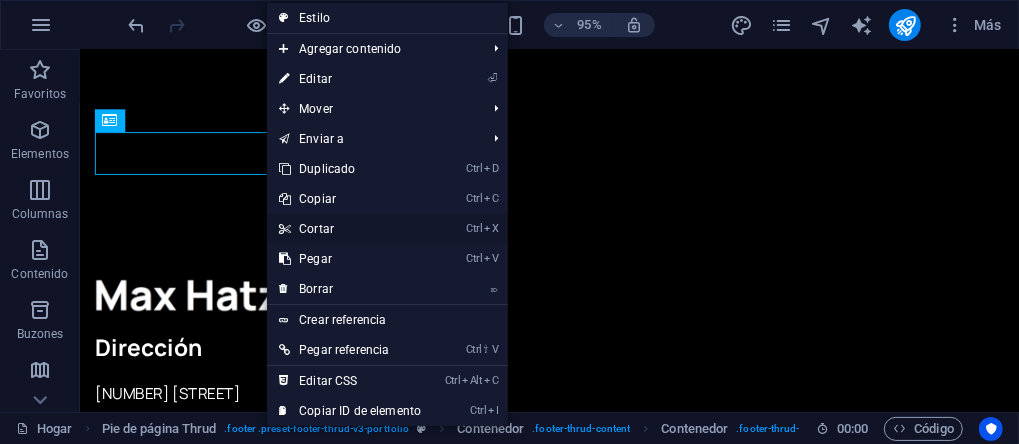 click on "Cortar" at bounding box center [316, 229] 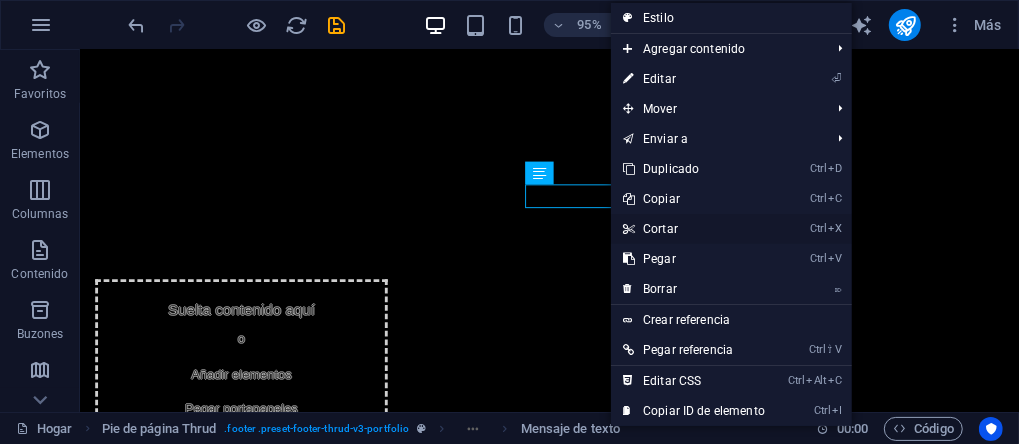 click on "Cortar" at bounding box center [660, 229] 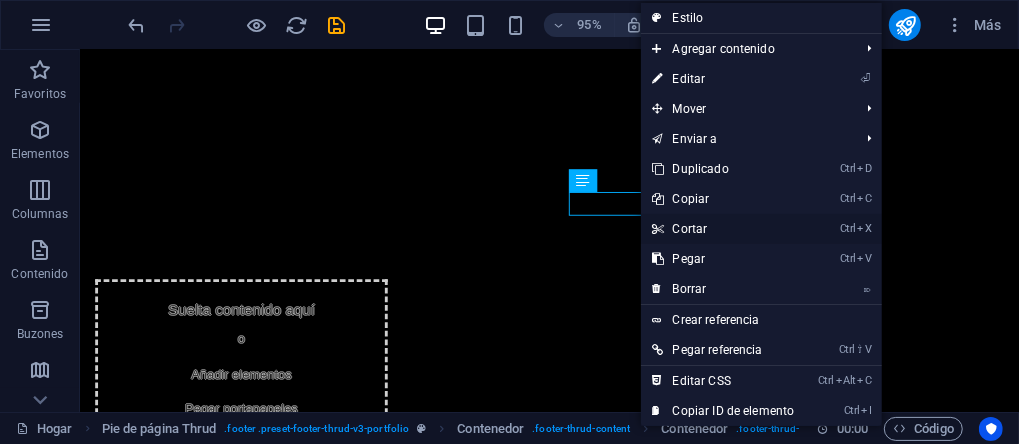 click on "Cortar" at bounding box center (690, 229) 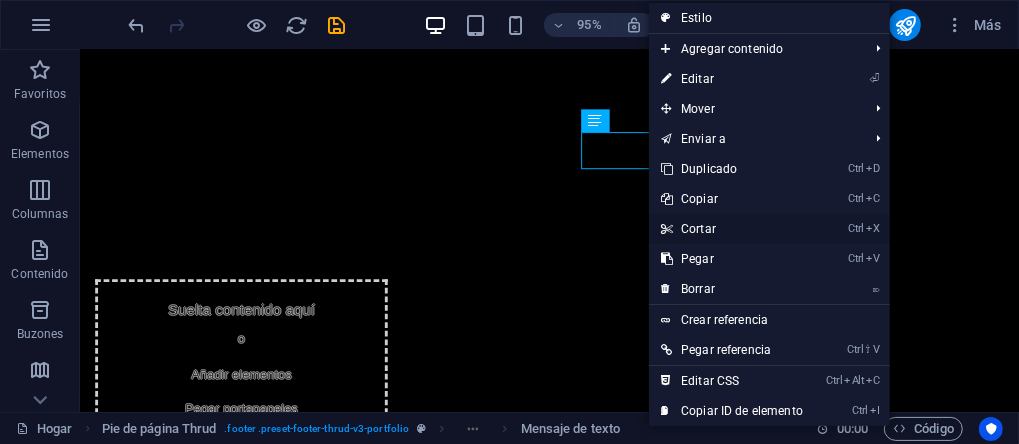 drag, startPoint x: 684, startPoint y: 227, endPoint x: 634, endPoint y: 187, distance: 64.03124 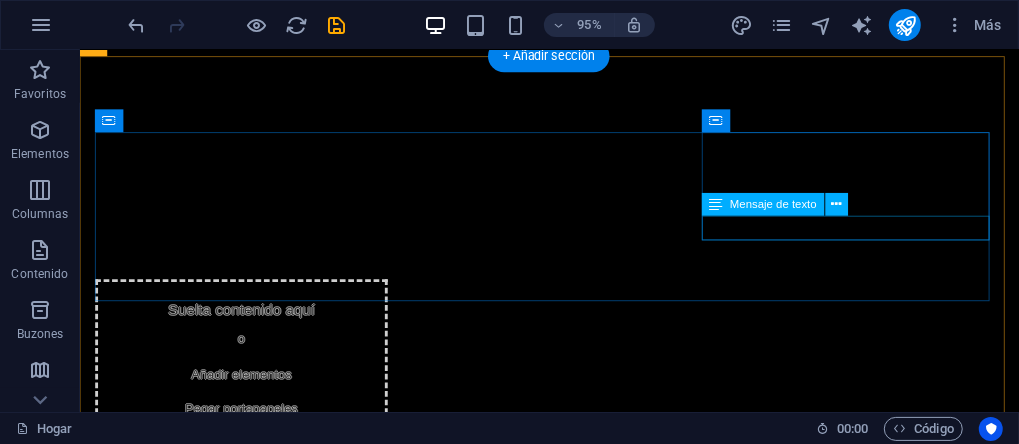 drag, startPoint x: 748, startPoint y: 232, endPoint x: 664, endPoint y: 204, distance: 88.54378 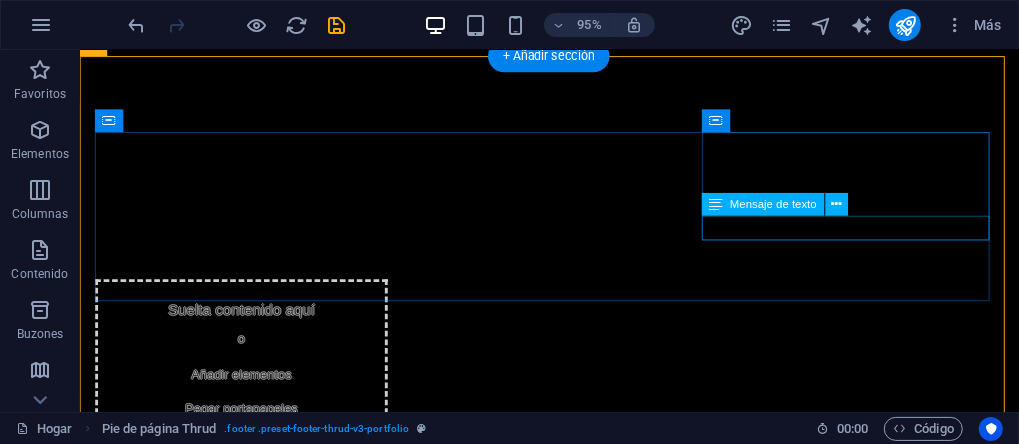 drag, startPoint x: 862, startPoint y: 233, endPoint x: 628, endPoint y: 239, distance: 234.0769 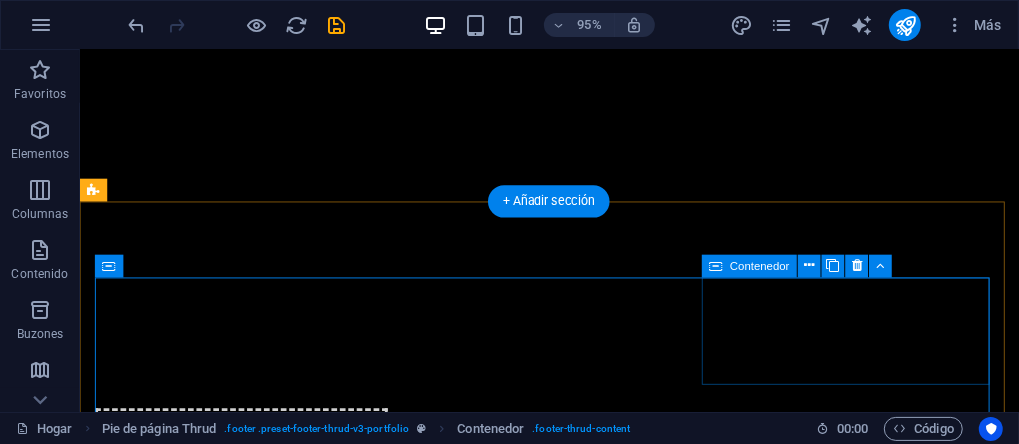 scroll, scrollTop: 3654, scrollLeft: 0, axis: vertical 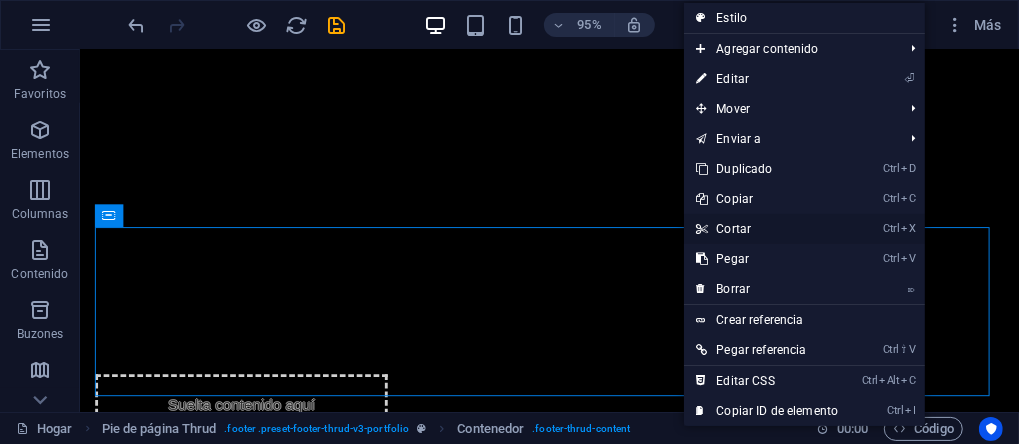 click on "Cortar" at bounding box center (733, 229) 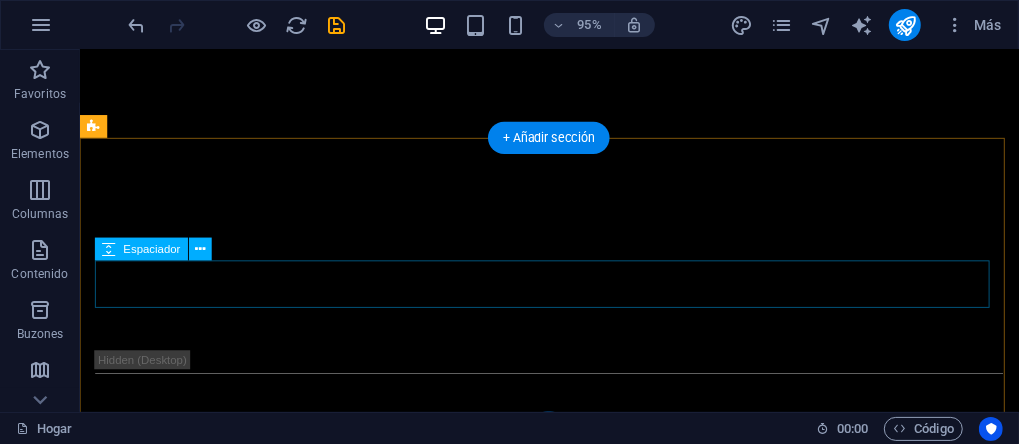 scroll, scrollTop: 3687, scrollLeft: 0, axis: vertical 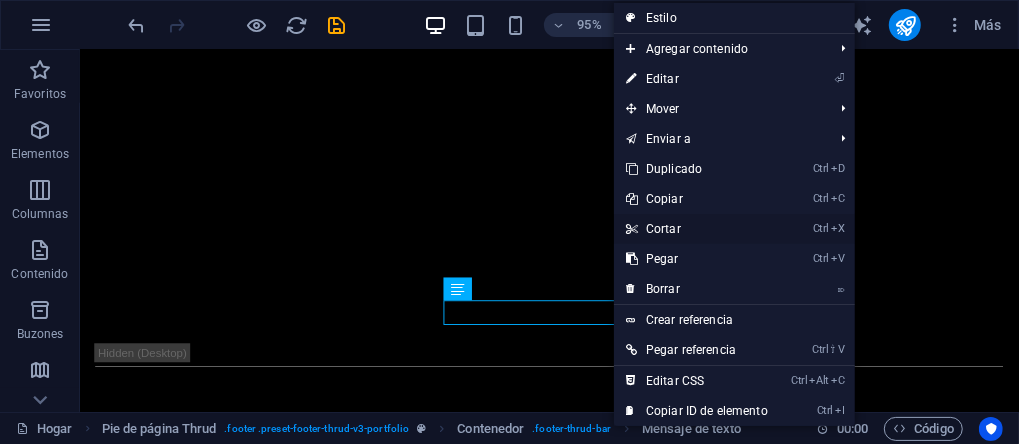 drag, startPoint x: 666, startPoint y: 232, endPoint x: 614, endPoint y: 191, distance: 66.21933 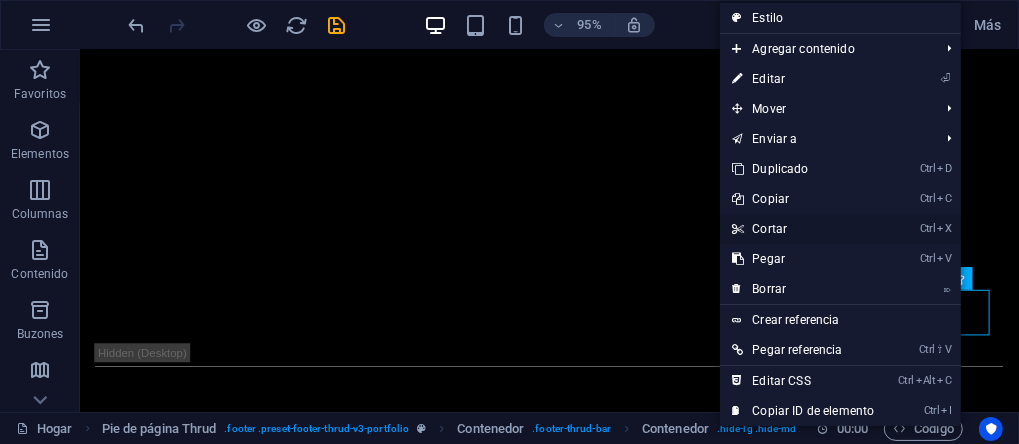 click on "Cortar" at bounding box center (770, 229) 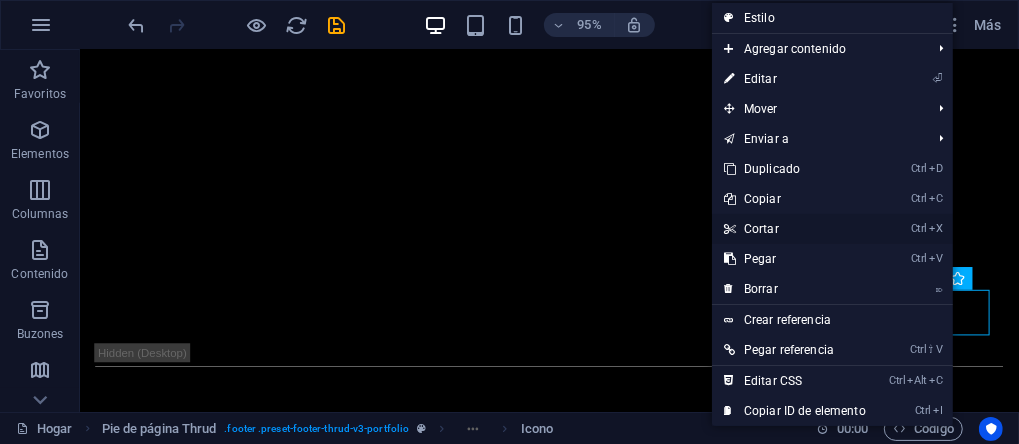 click on "Ctrl X  Cortar" at bounding box center (795, 229) 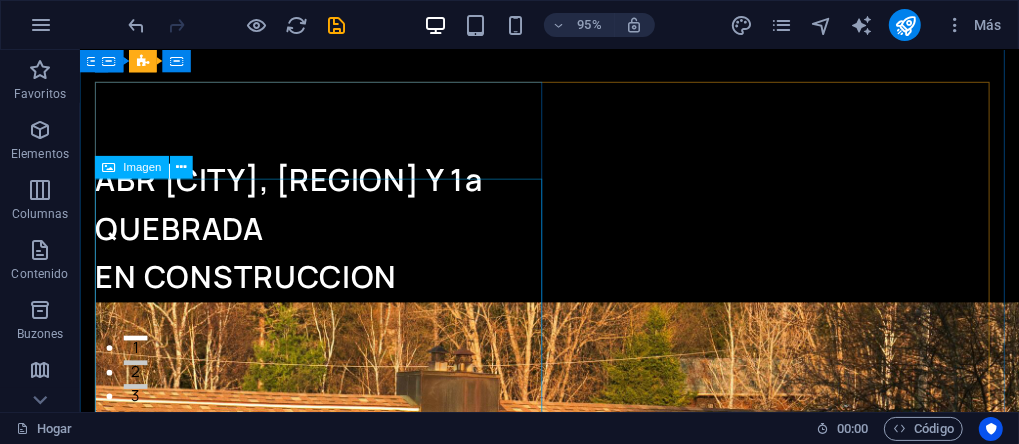 scroll, scrollTop: 0, scrollLeft: 0, axis: both 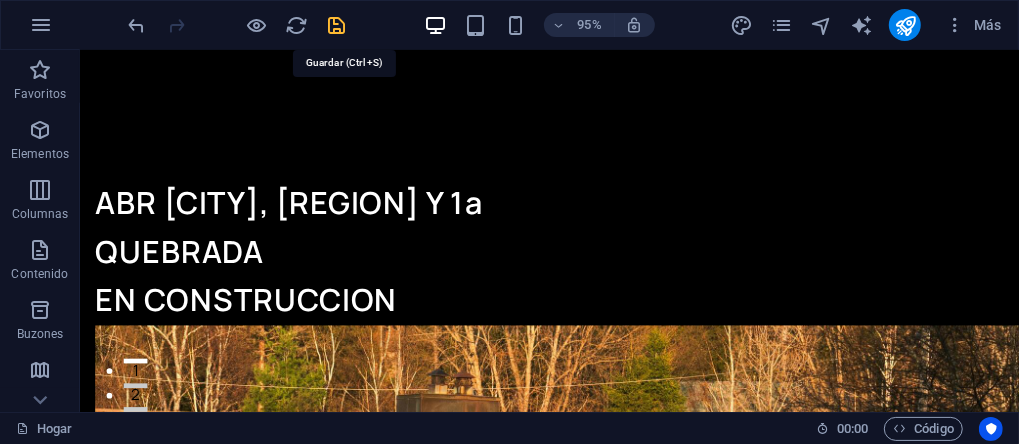 click at bounding box center [337, 25] 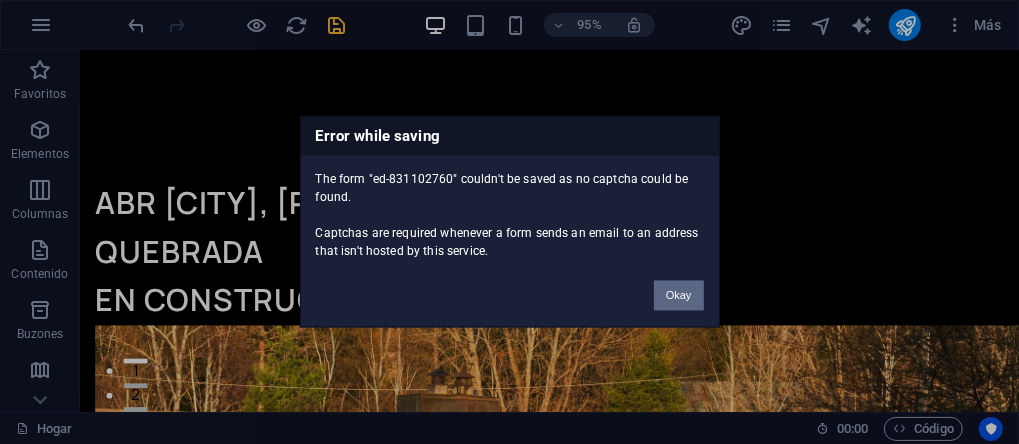 scroll, scrollTop: 3141, scrollLeft: 0, axis: vertical 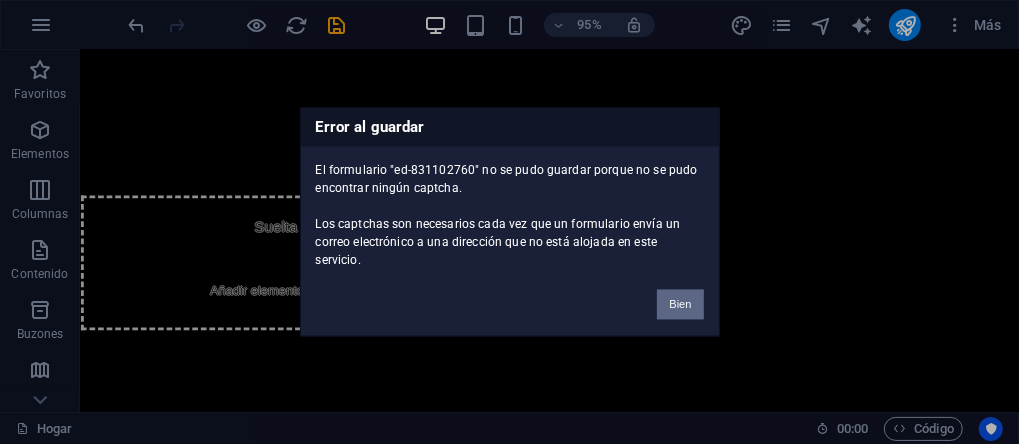 click on "Bien" at bounding box center [680, 305] 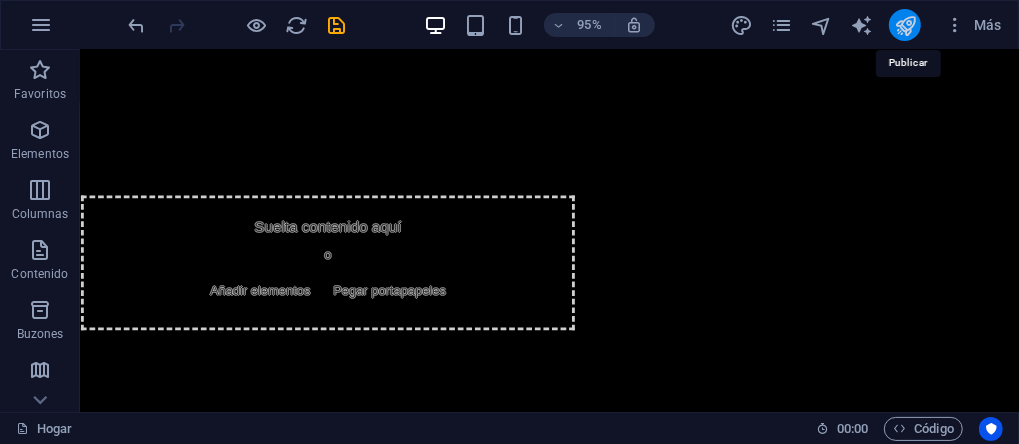 click at bounding box center [905, 25] 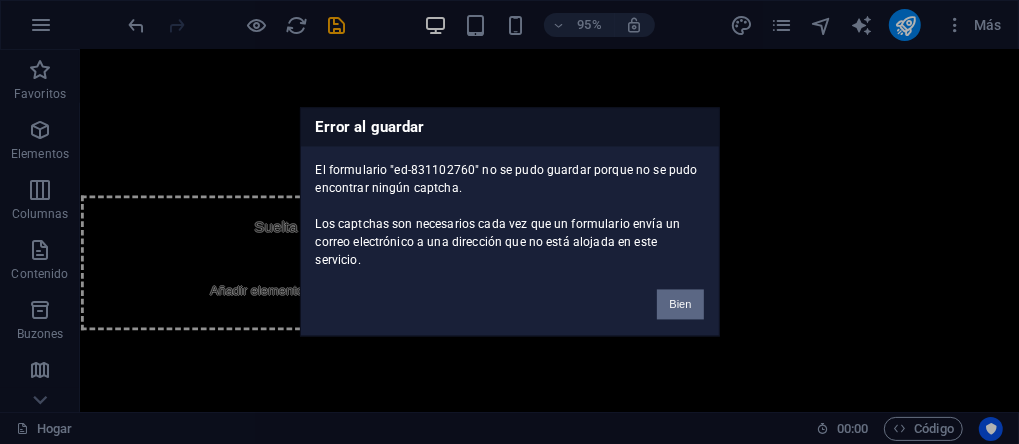 click on "Bien" at bounding box center (680, 305) 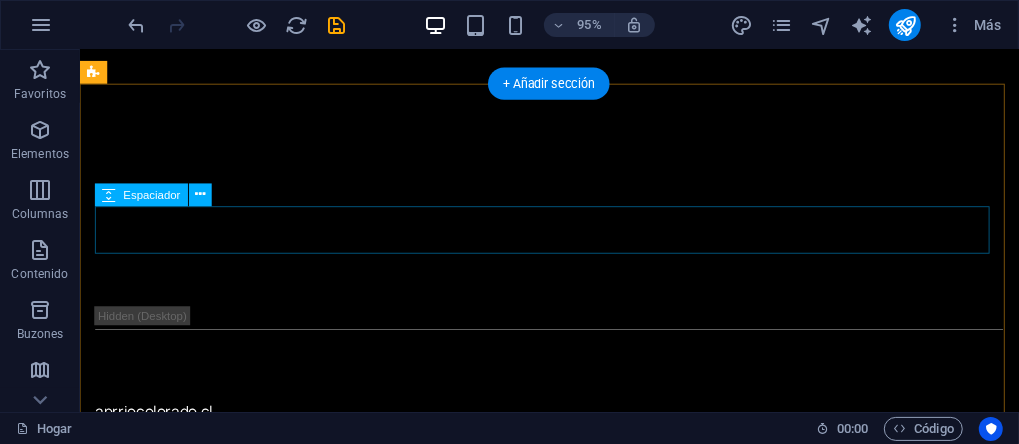 scroll, scrollTop: 3741, scrollLeft: 0, axis: vertical 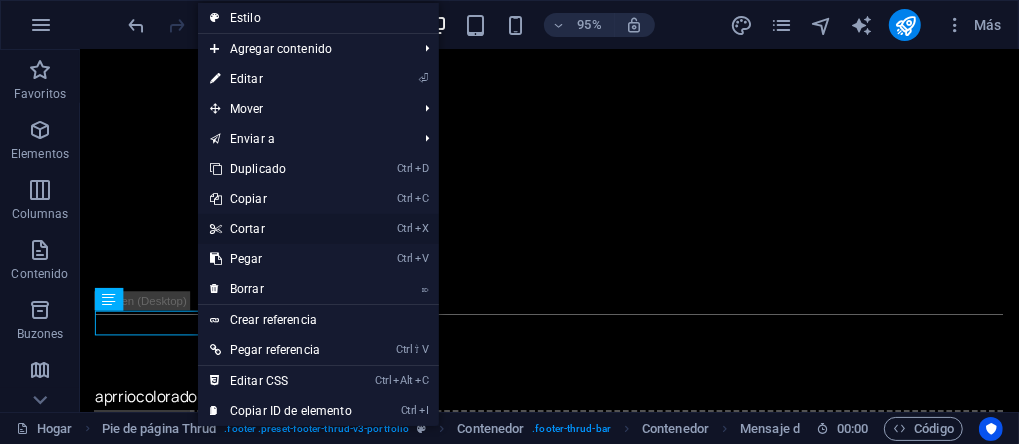 click on "Cortar" at bounding box center [247, 229] 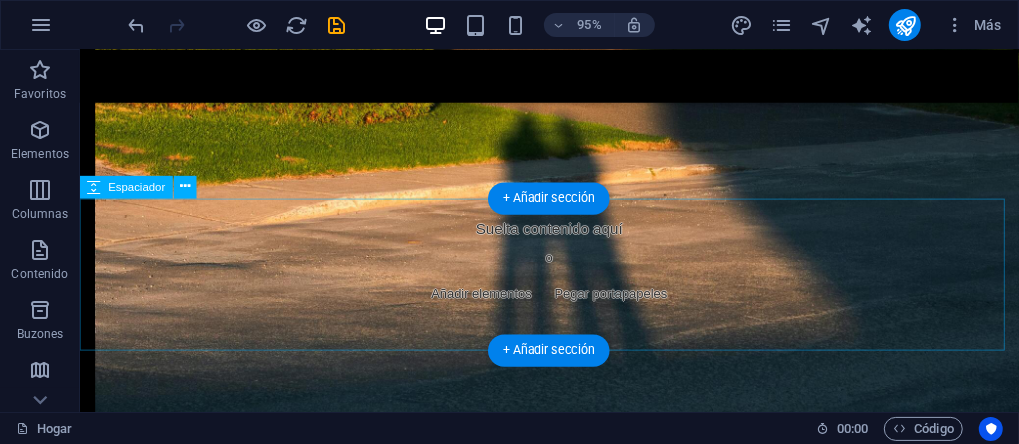 scroll, scrollTop: 741, scrollLeft: 0, axis: vertical 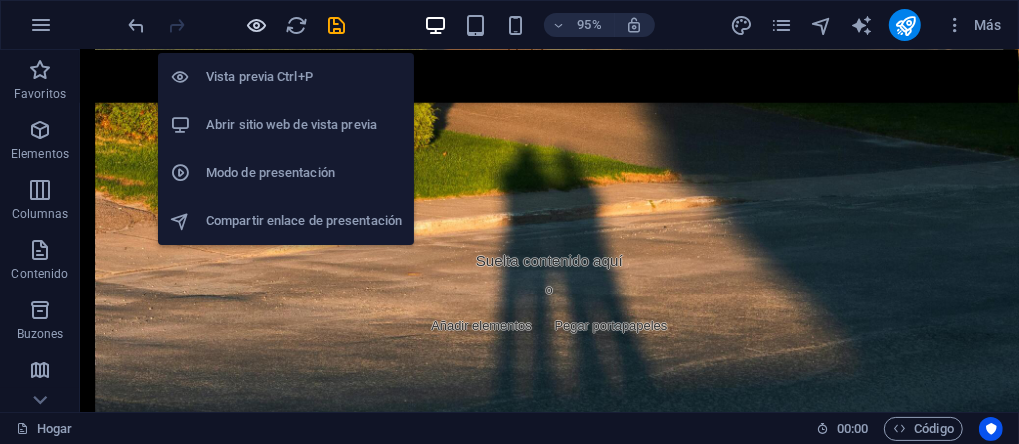 click at bounding box center [257, 25] 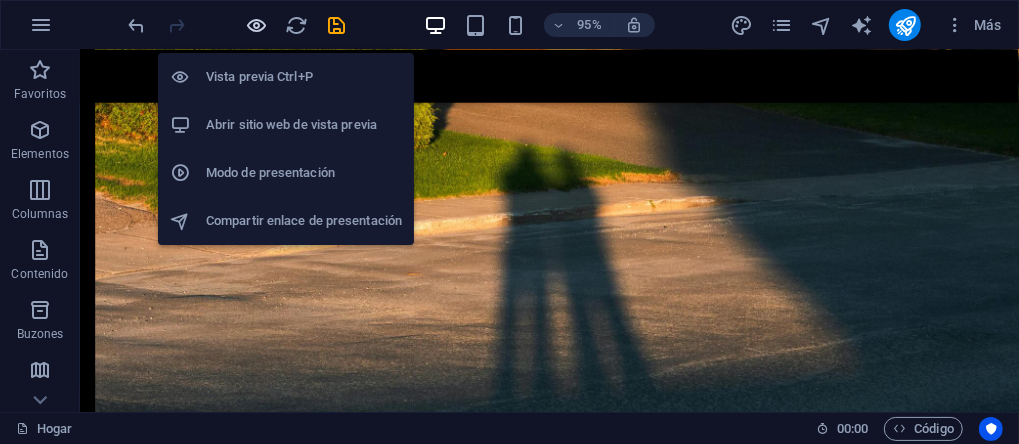 scroll, scrollTop: 691, scrollLeft: 0, axis: vertical 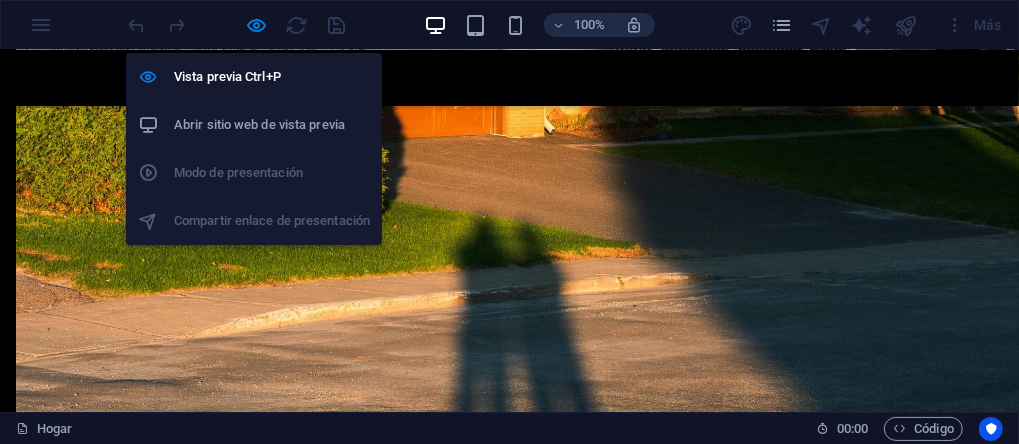 click on "Abrir sitio web de vista previa" at bounding box center [272, 125] 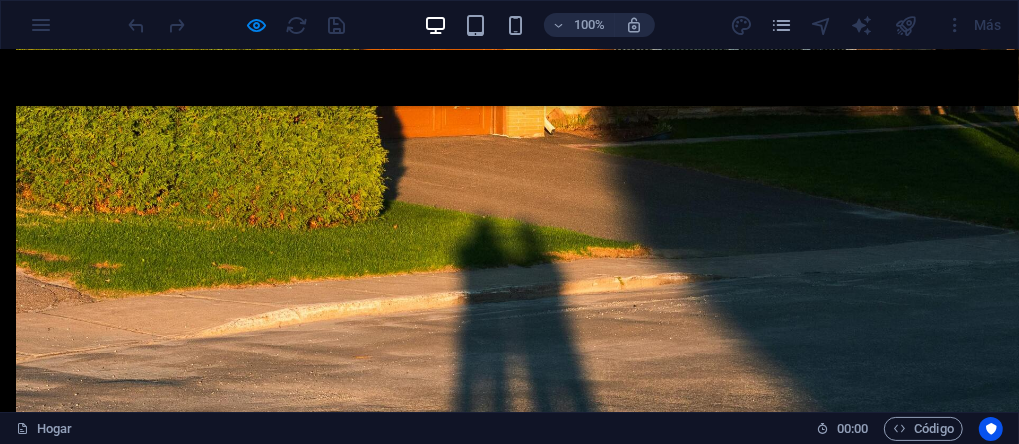 click at bounding box center [237, 25] 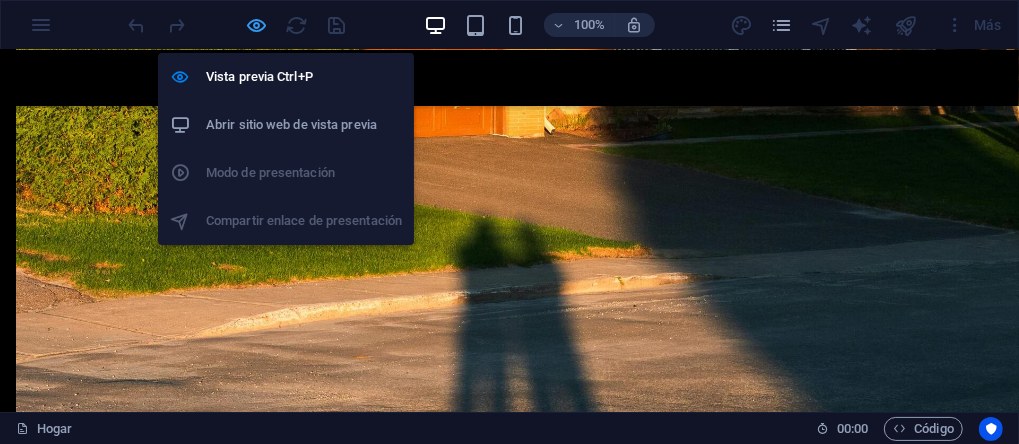 click at bounding box center [257, 25] 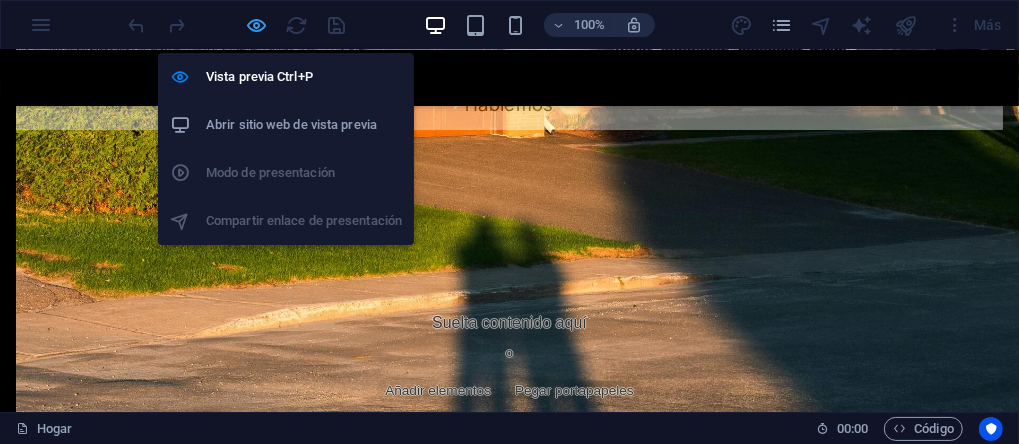 scroll, scrollTop: 741, scrollLeft: 0, axis: vertical 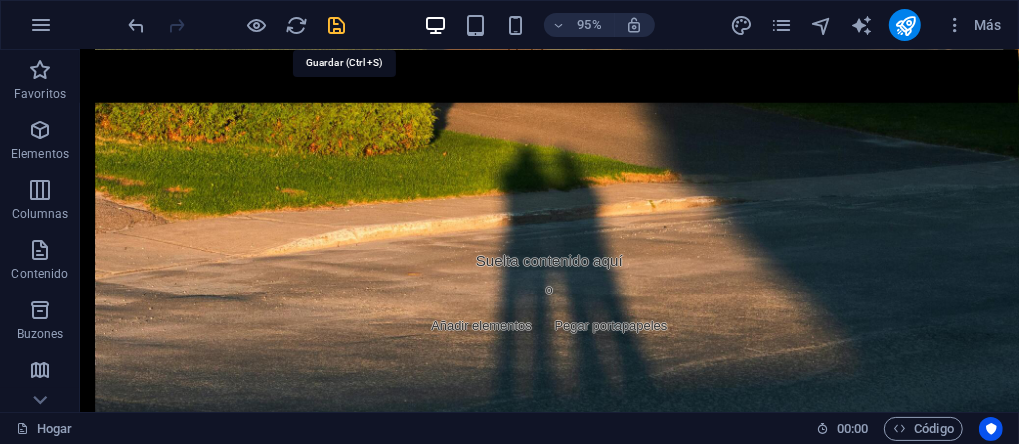 click at bounding box center [337, 25] 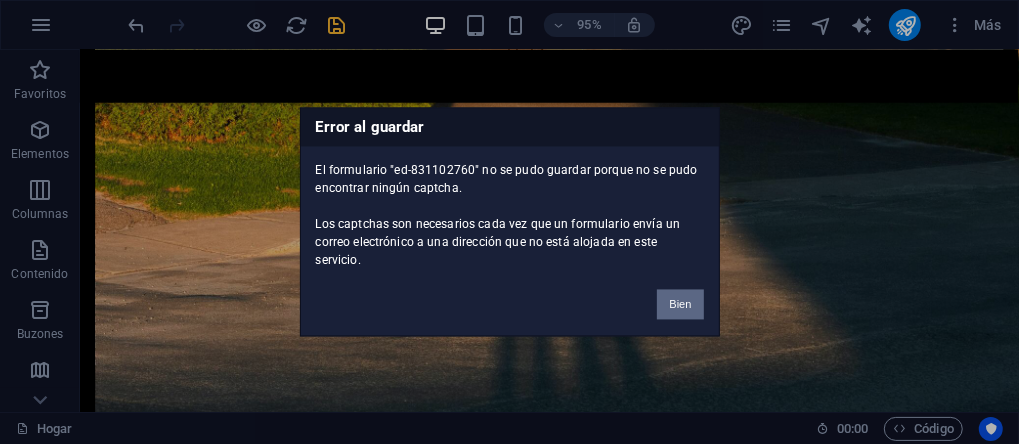scroll, scrollTop: 3550, scrollLeft: 0, axis: vertical 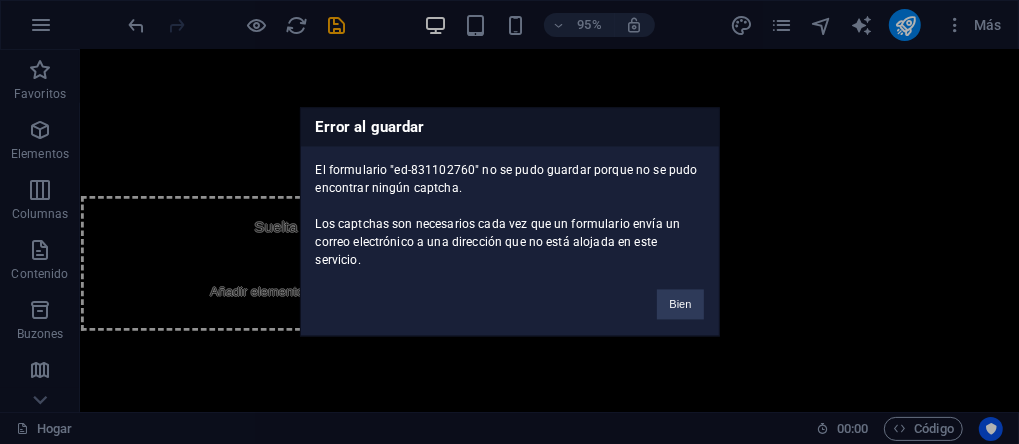 click on "Error al guardar El formulario "ed-831102760" no se pudo guardar porque no se pudo encontrar ningún captcha.  Los captchas son necesarios cada vez que un formulario envía un correo electrónico a una dirección que no está alojada en este servicio. Bien" at bounding box center (509, 222) 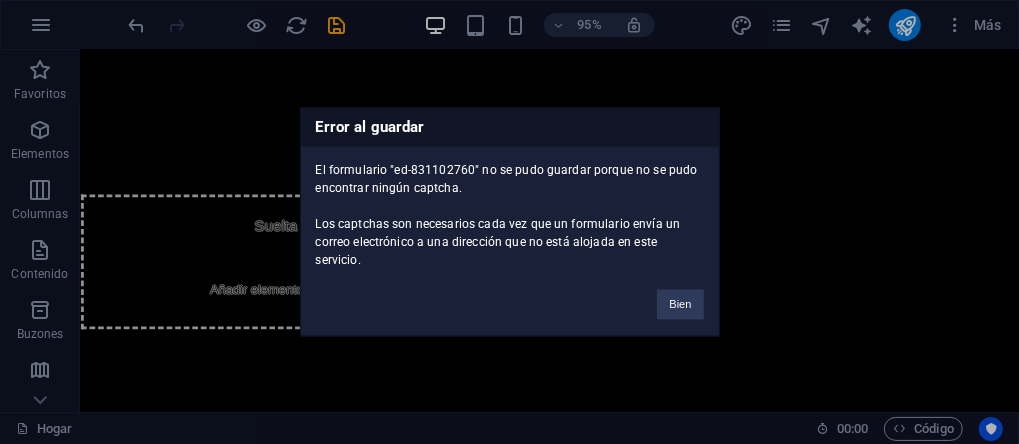 scroll, scrollTop: 3141, scrollLeft: 0, axis: vertical 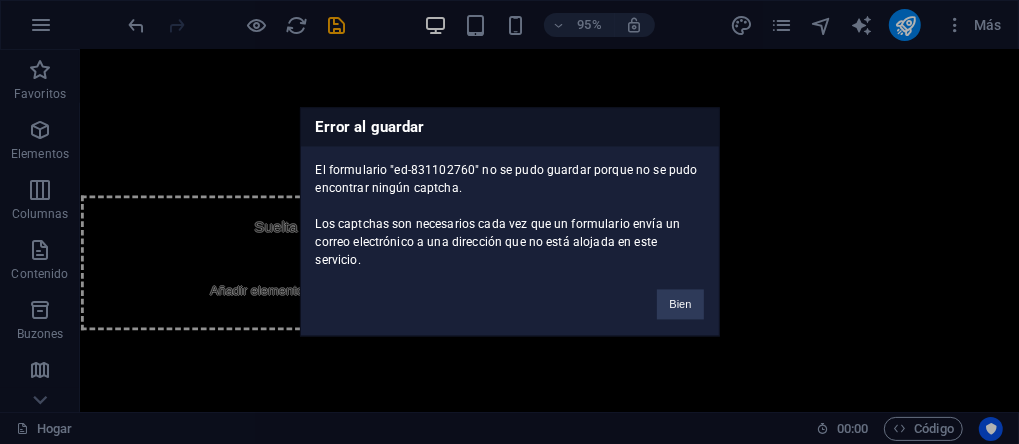 click on "Error al guardar El formulario "ed-831102760" no se pudo guardar porque no se pudo encontrar ningún captcha.  Los captchas son necesarios cada vez que un formulario envía un correo electrónico a una dirección que no está alojada en este servicio. Bien" at bounding box center [509, 222] 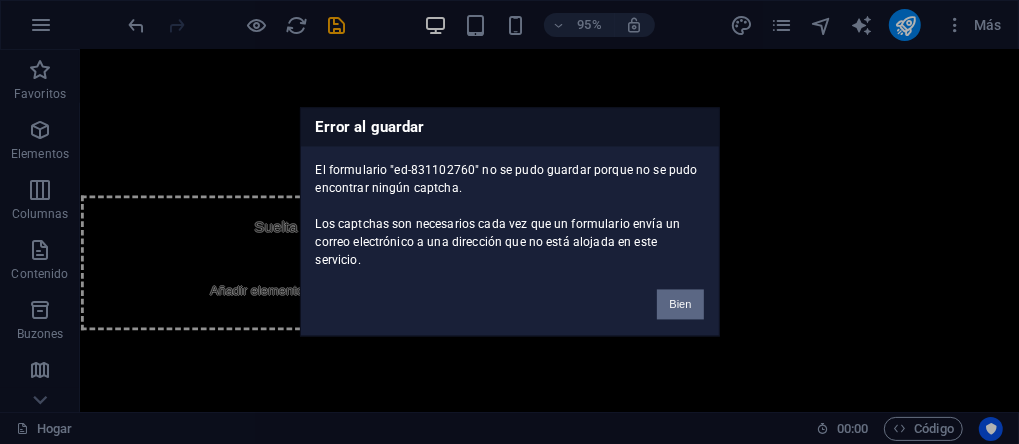 click on "Bien" at bounding box center [680, 305] 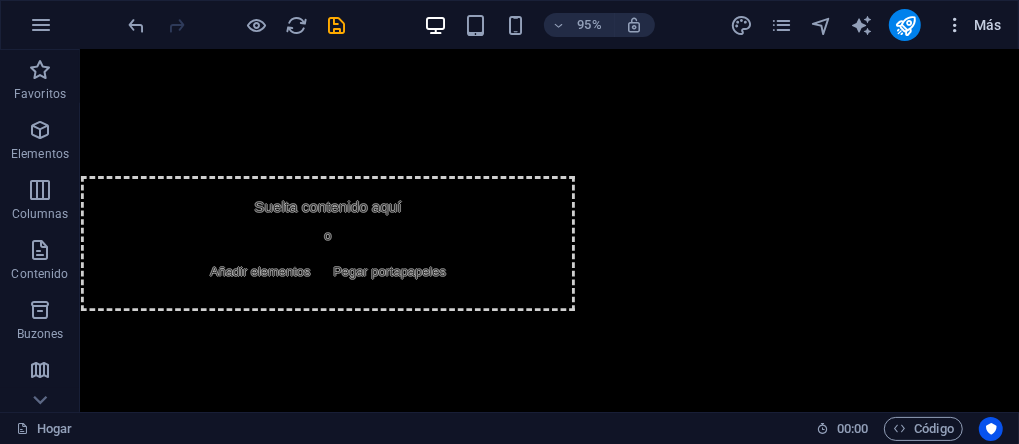 click on "Más" at bounding box center (988, 25) 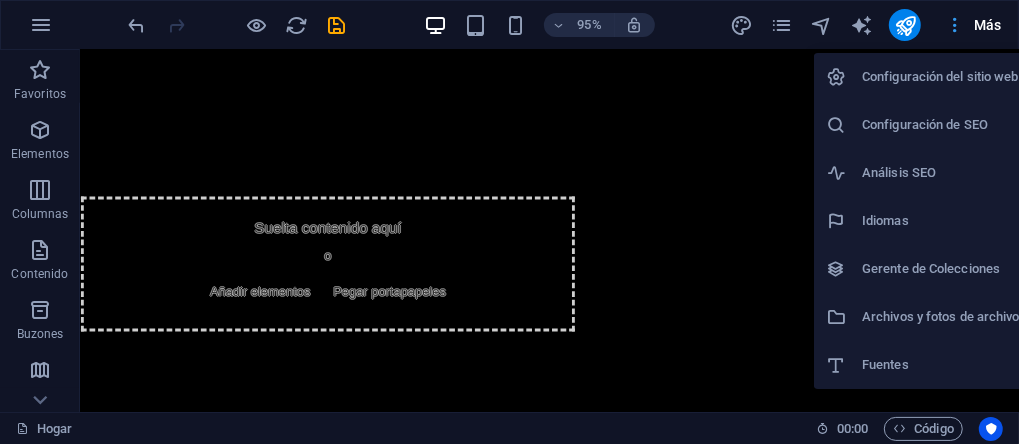 scroll, scrollTop: 3550, scrollLeft: 0, axis: vertical 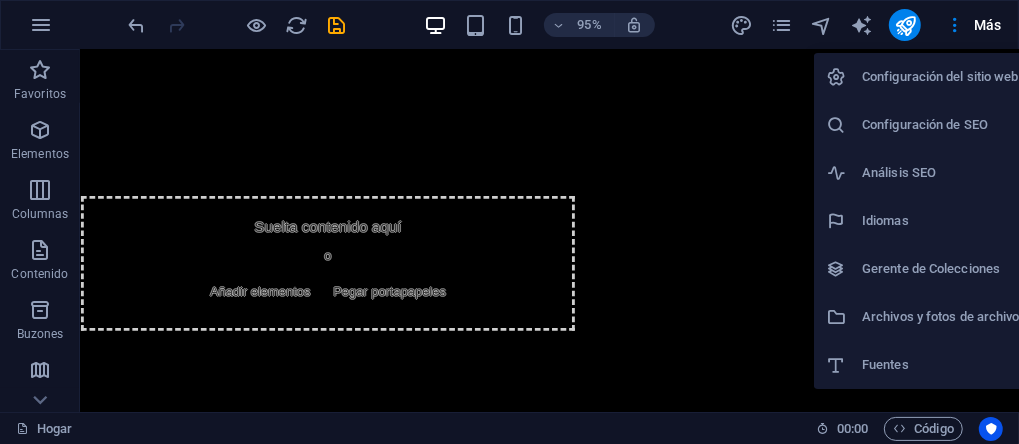 click on "Configuración del sitio web" at bounding box center [943, 77] 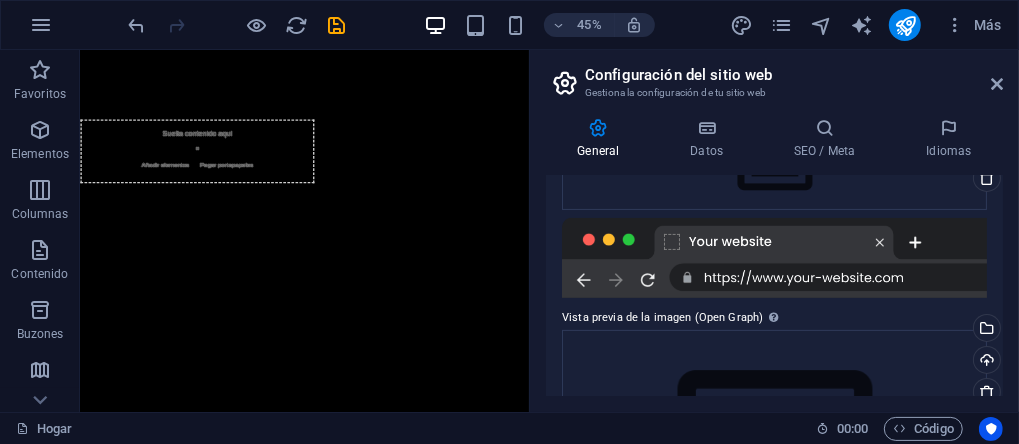 scroll, scrollTop: 300, scrollLeft: 0, axis: vertical 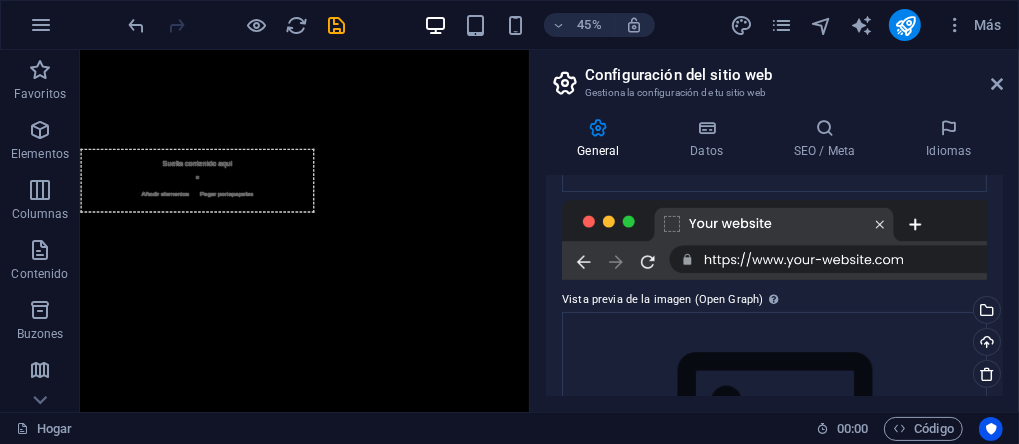 click at bounding box center (774, 240) 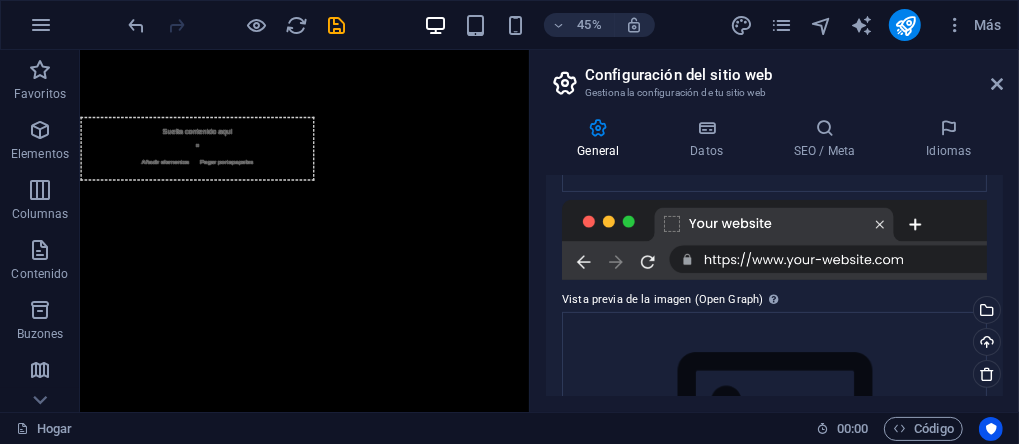 scroll, scrollTop: 3141, scrollLeft: 0, axis: vertical 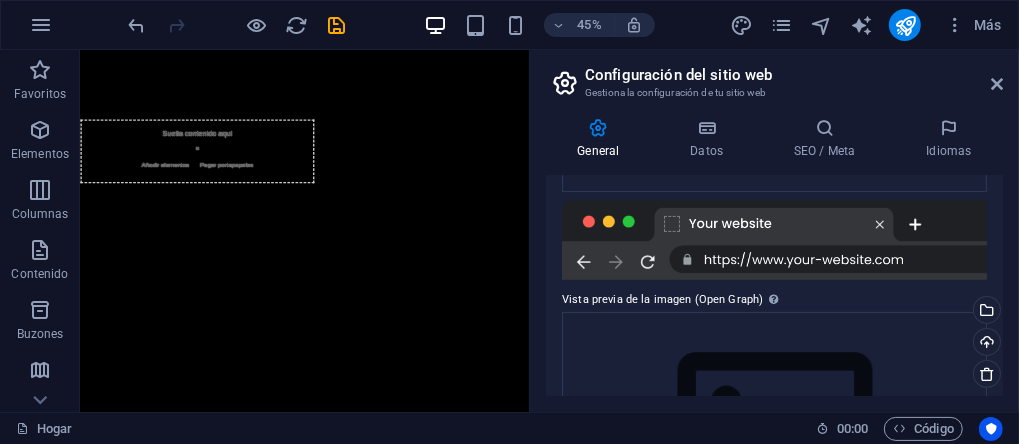 click at bounding box center [774, 240] 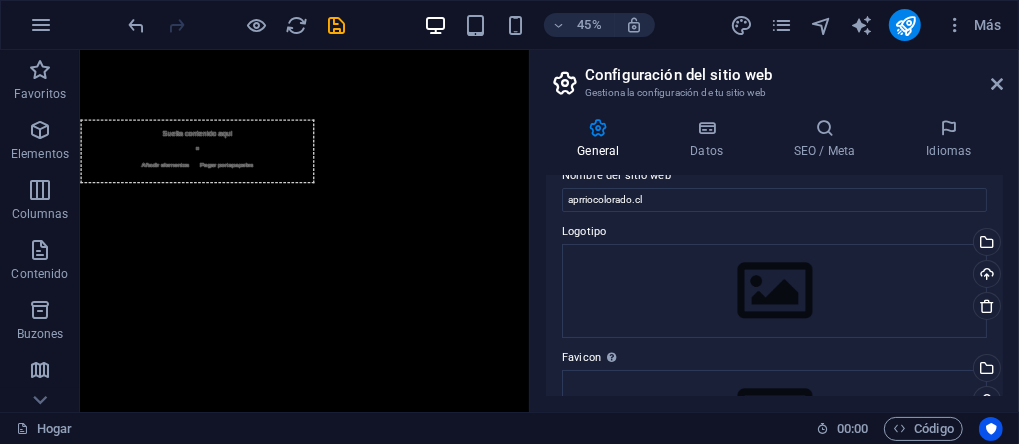 scroll, scrollTop: 0, scrollLeft: 0, axis: both 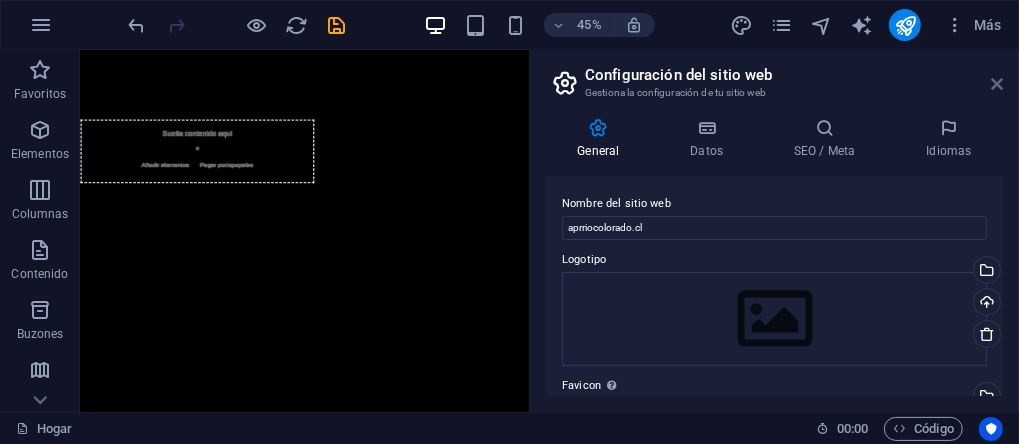 click at bounding box center [997, 84] 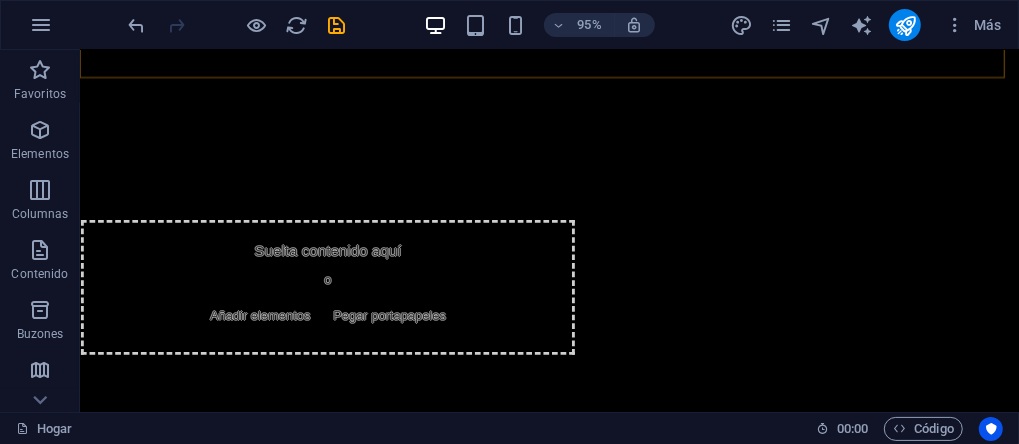 scroll, scrollTop: 3550, scrollLeft: 0, axis: vertical 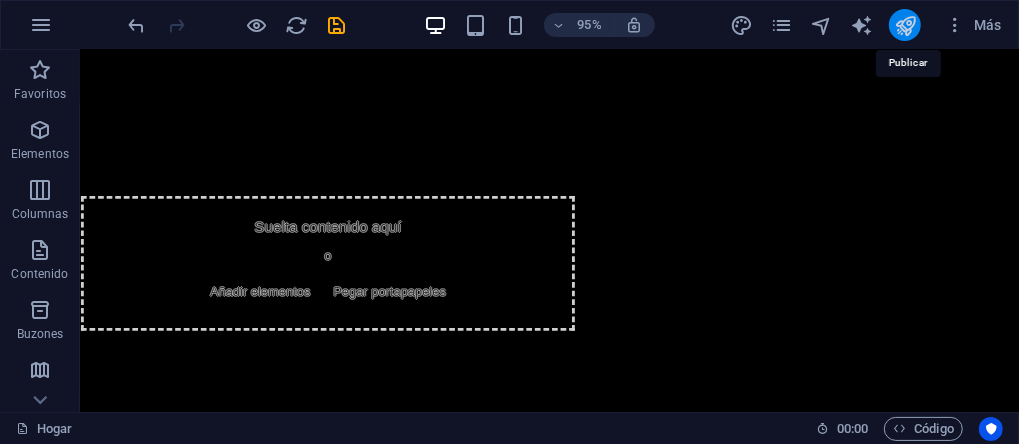 click at bounding box center (905, 25) 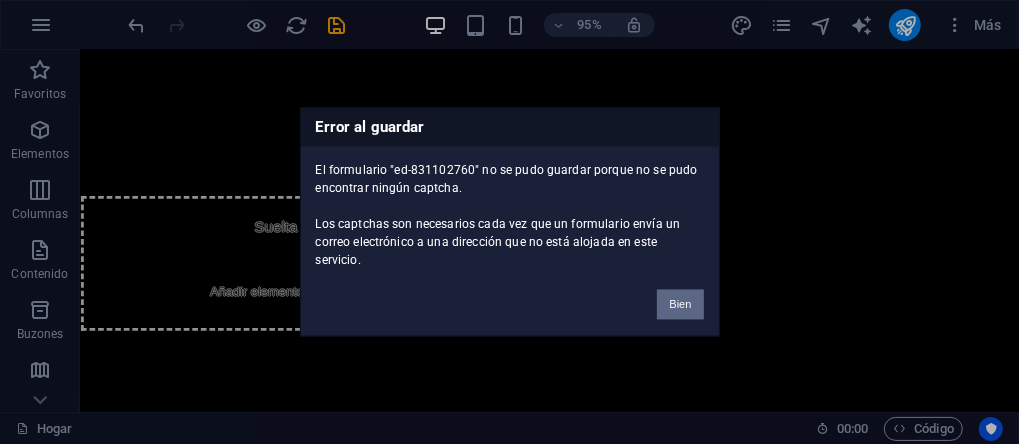click on "Bien" at bounding box center [680, 305] 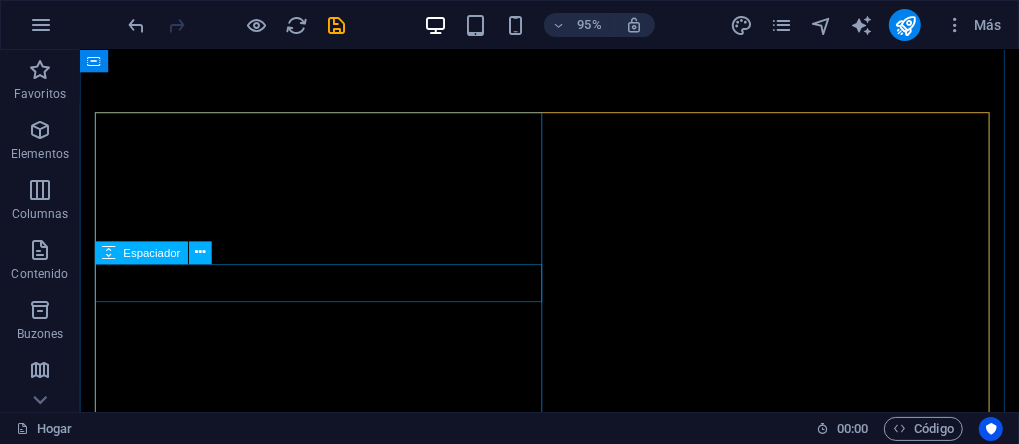 scroll, scrollTop: 2750, scrollLeft: 0, axis: vertical 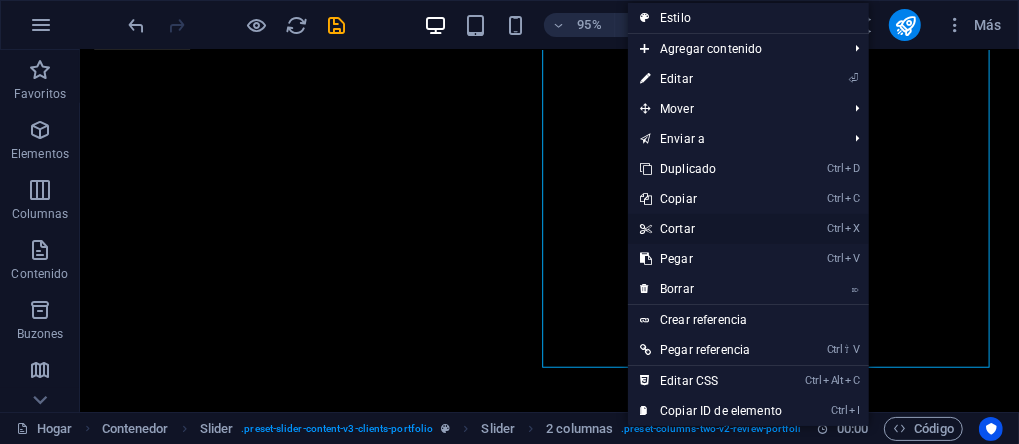 click on "Cortar" at bounding box center (677, 229) 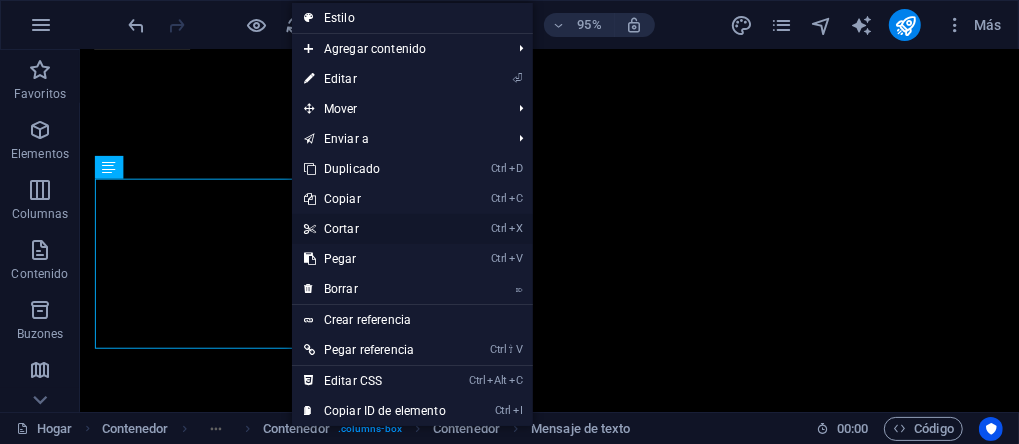 click on "Cortar" at bounding box center [341, 229] 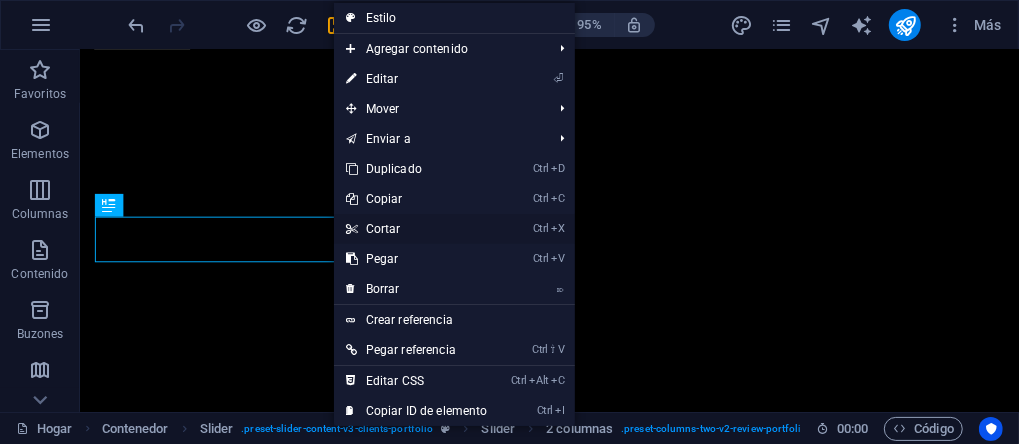click on "Cortar" at bounding box center [383, 229] 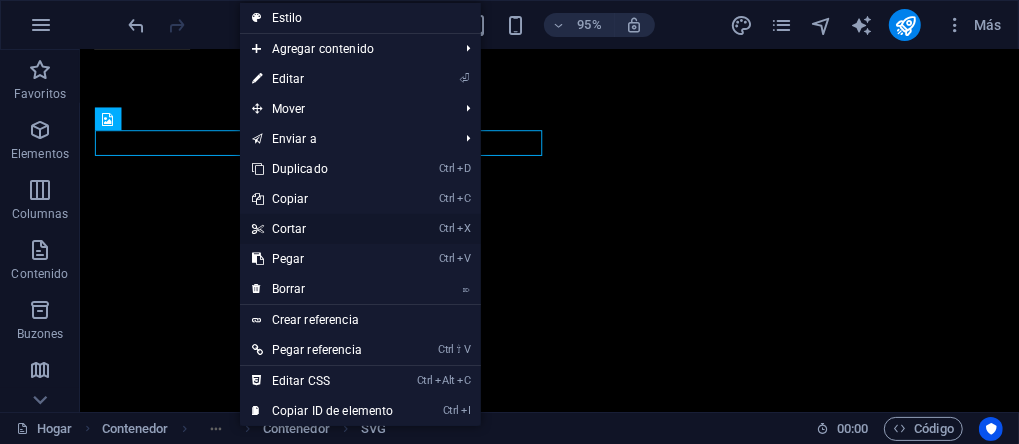 click on "Cortar" at bounding box center (289, 229) 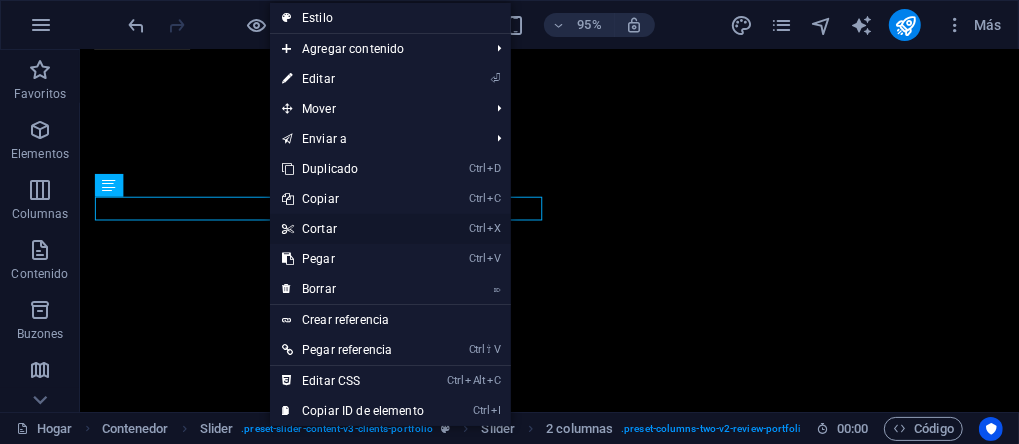 drag, startPoint x: 318, startPoint y: 229, endPoint x: 250, endPoint y: 190, distance: 78.39005 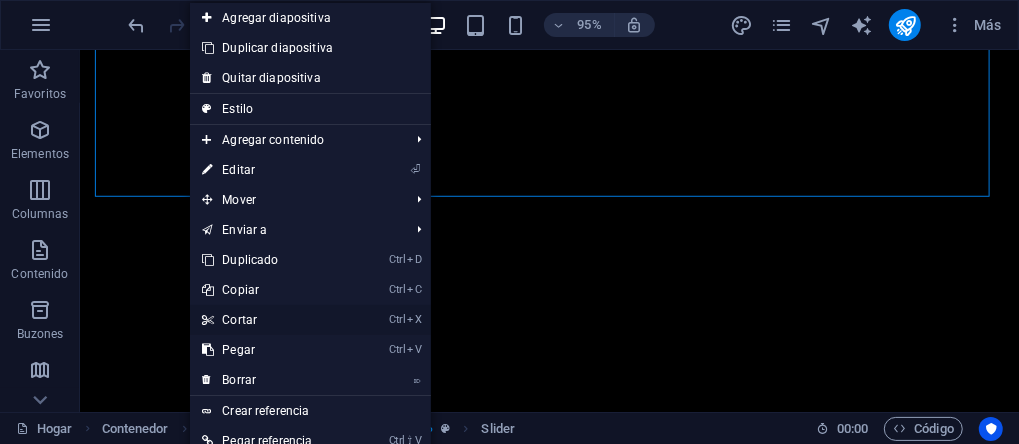 click on "Cortar" at bounding box center (239, 320) 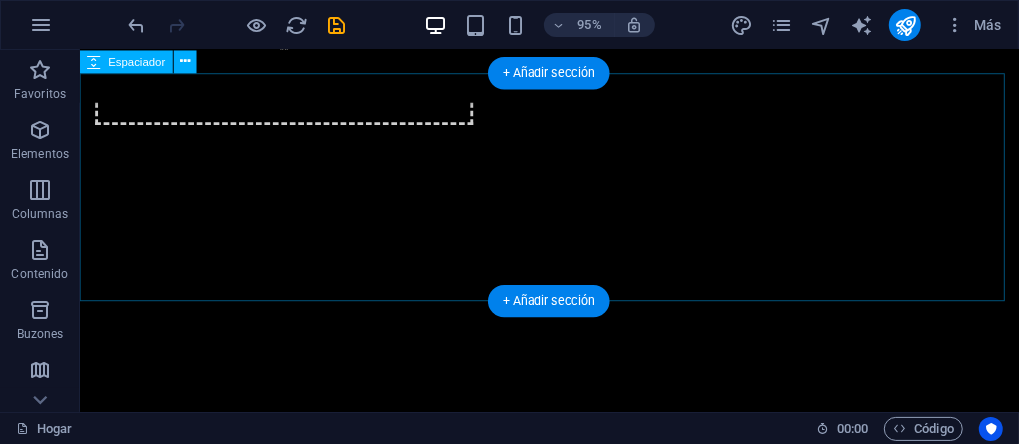 scroll, scrollTop: 2250, scrollLeft: 0, axis: vertical 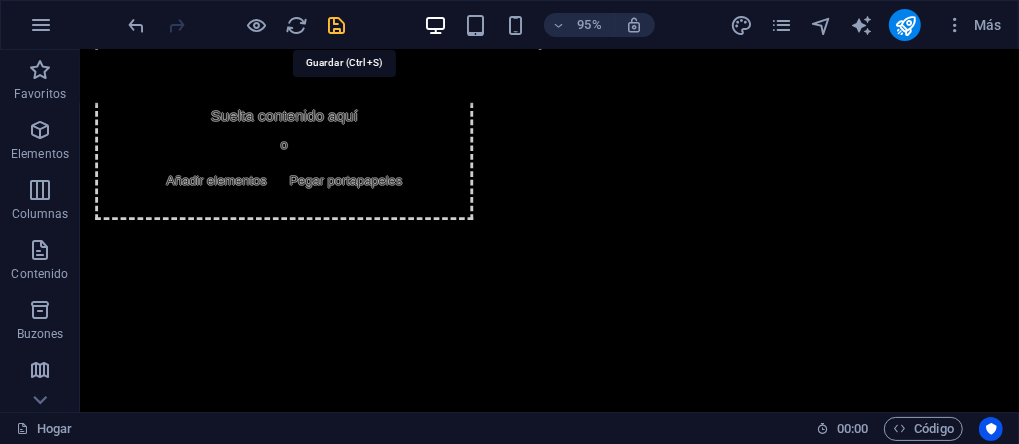 click at bounding box center (337, 25) 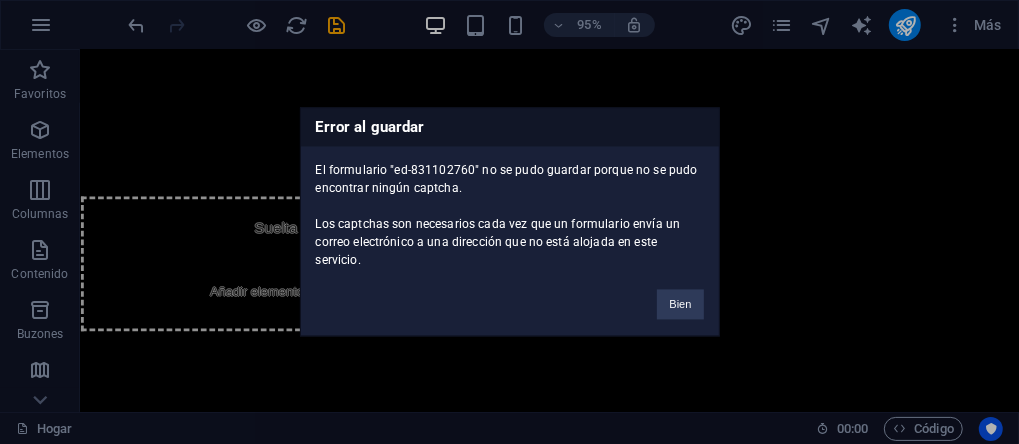 click on "El formulario "ed-831102760" no se pudo guardar porque no se pudo encontrar ningún captcha.  Los captchas son necesarios cada vez que un formulario envía un correo electrónico a una dirección que no está alojada en este servicio." at bounding box center (510, 208) 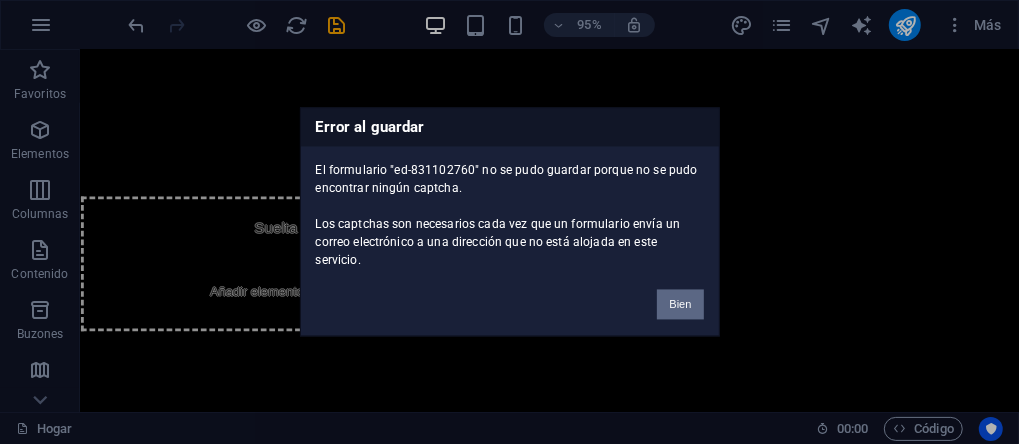 click on "Bien" at bounding box center [680, 305] 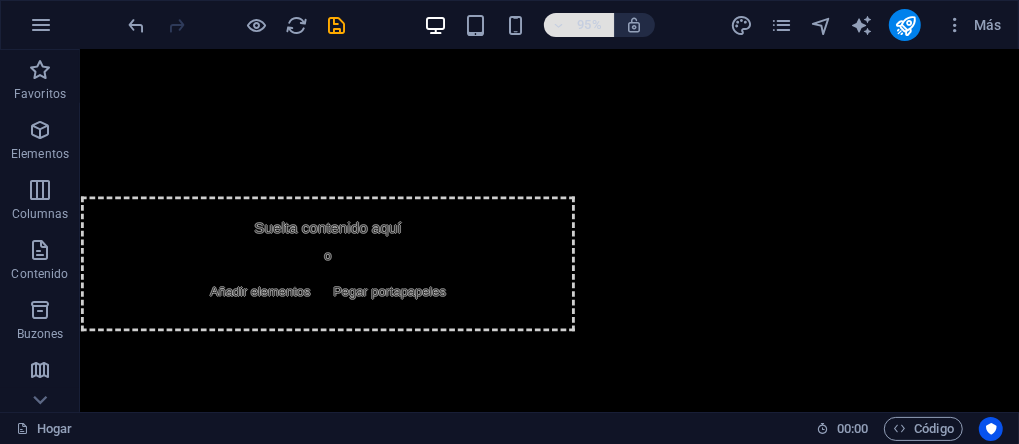 click on "95%" at bounding box center (590, 25) 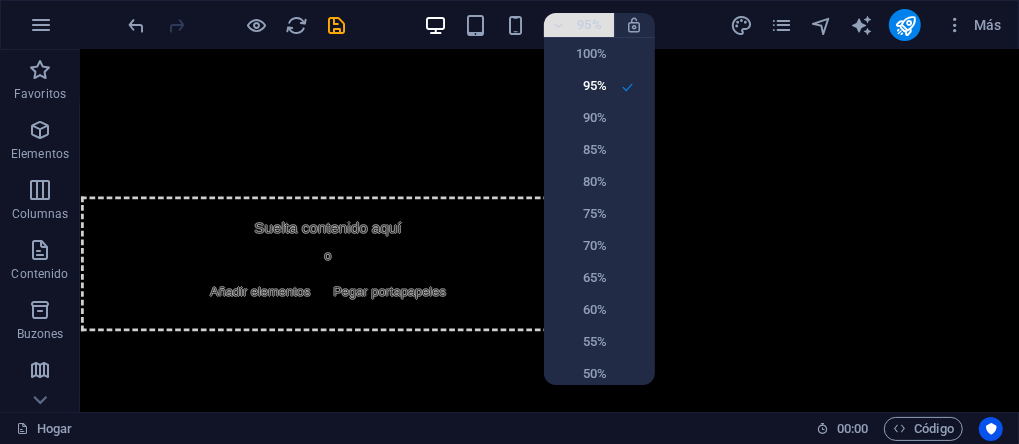 click at bounding box center (509, 222) 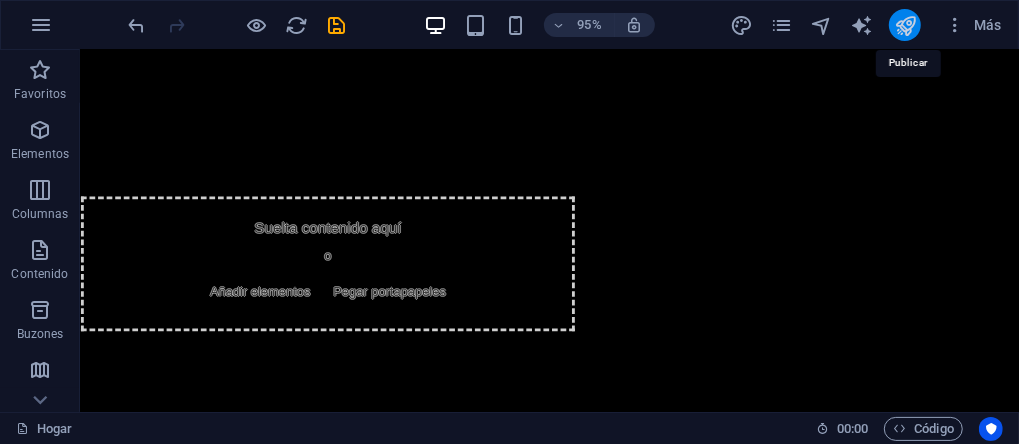 click at bounding box center (905, 25) 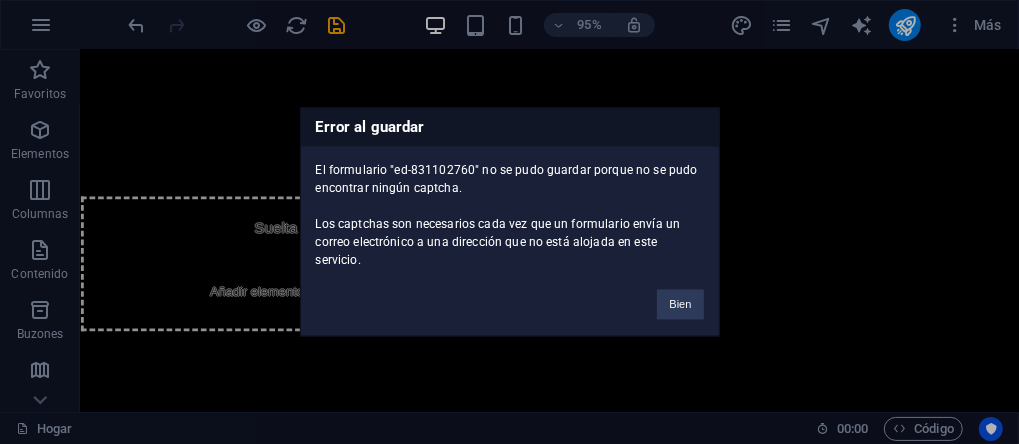 click on "Error al guardar El formulario "ed-831102760" no se pudo guardar porque no se pudo encontrar ningún captcha.  Los captchas son necesarios cada vez que un formulario envía un correo electrónico a una dirección que no está alojada en este servicio. Bien" at bounding box center (509, 222) 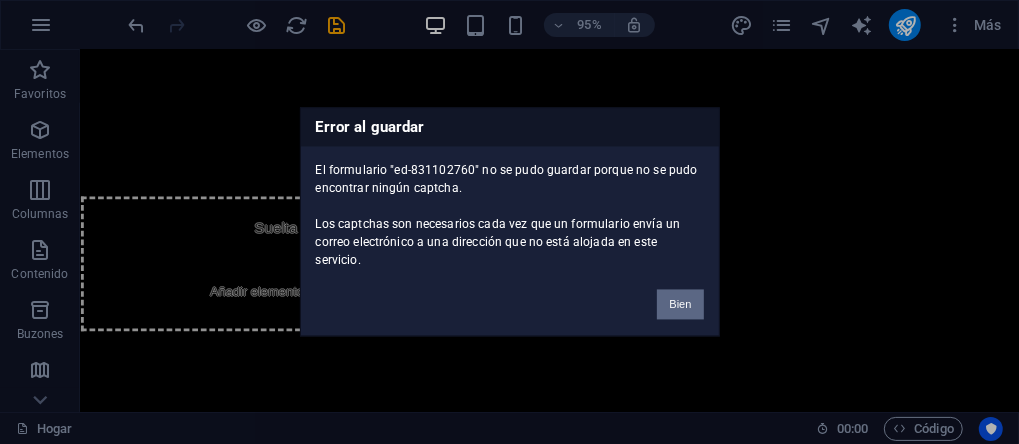 click on "Bien" at bounding box center (680, 305) 